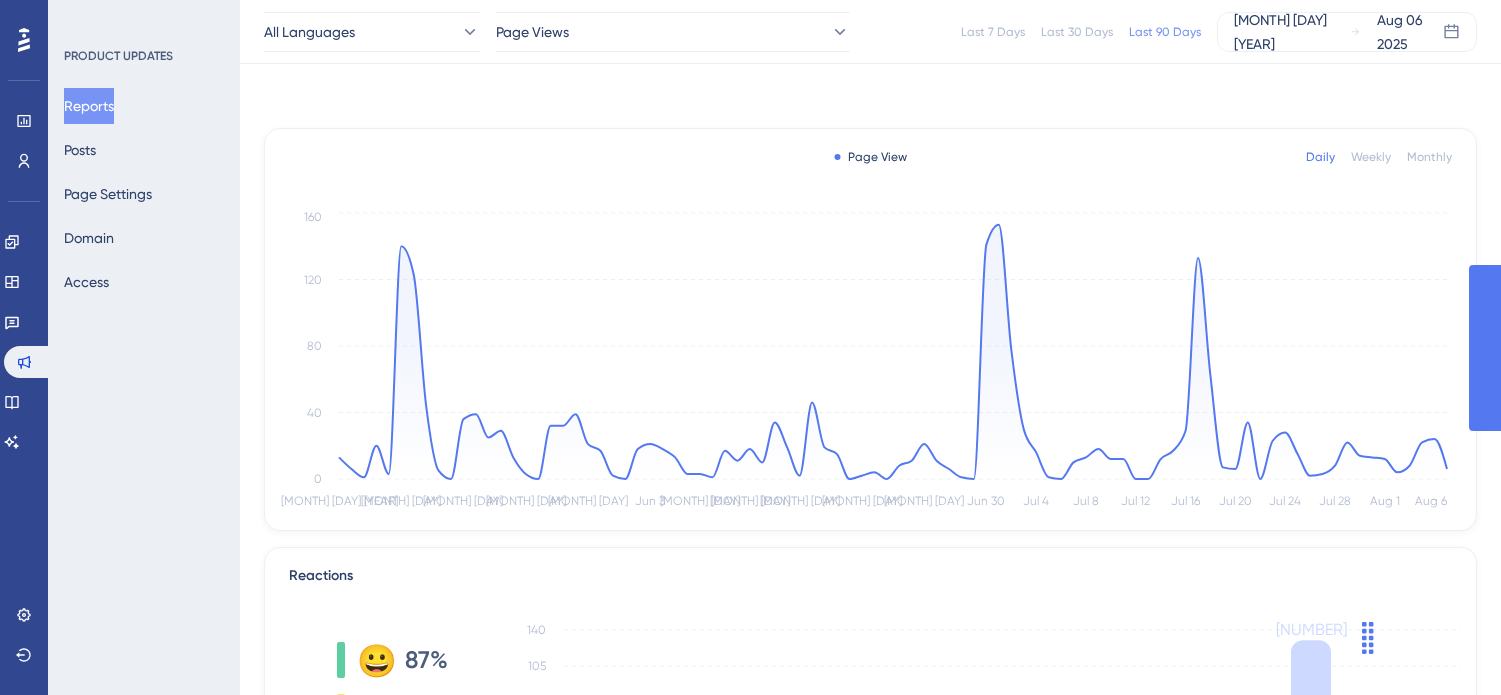 scroll, scrollTop: 832, scrollLeft: 0, axis: vertical 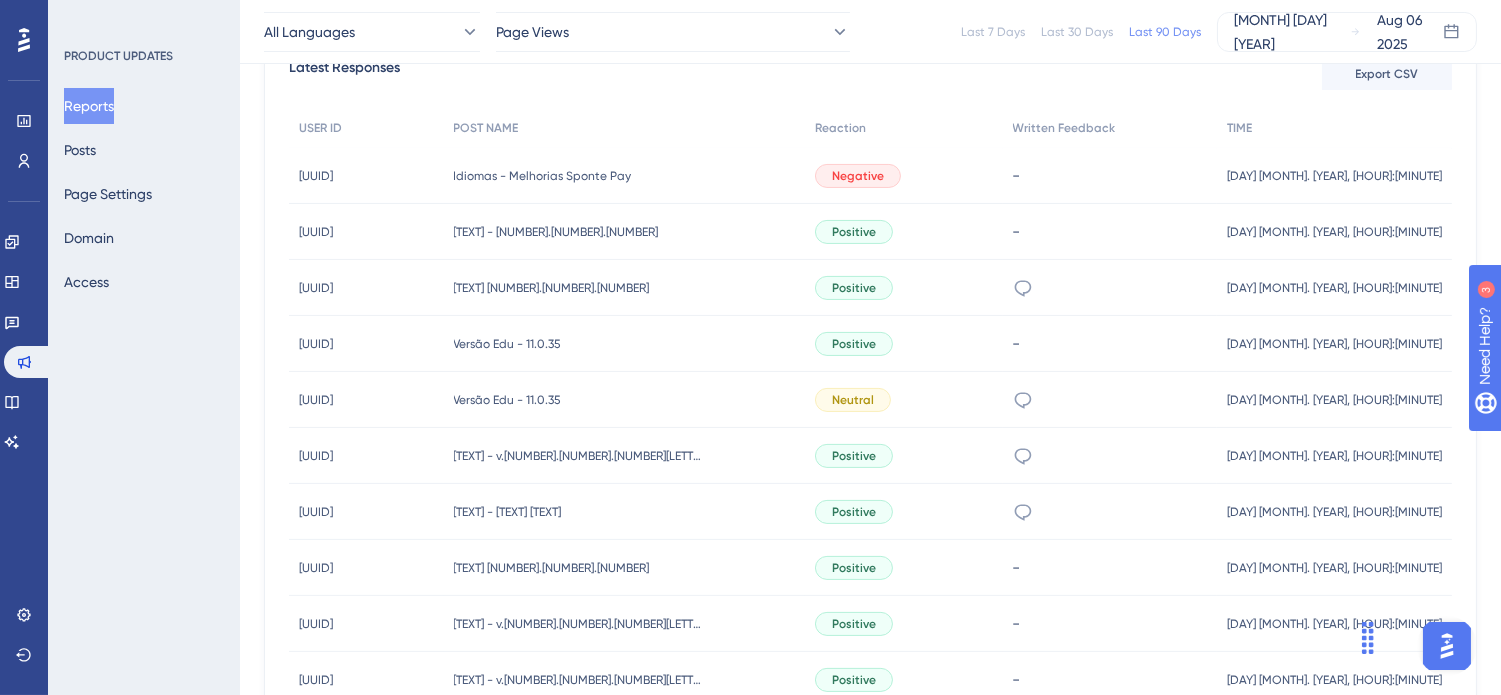 click on "PRODUCT UPDATES Reports Posts Page Settings Domain Access" at bounding box center (144, 347) 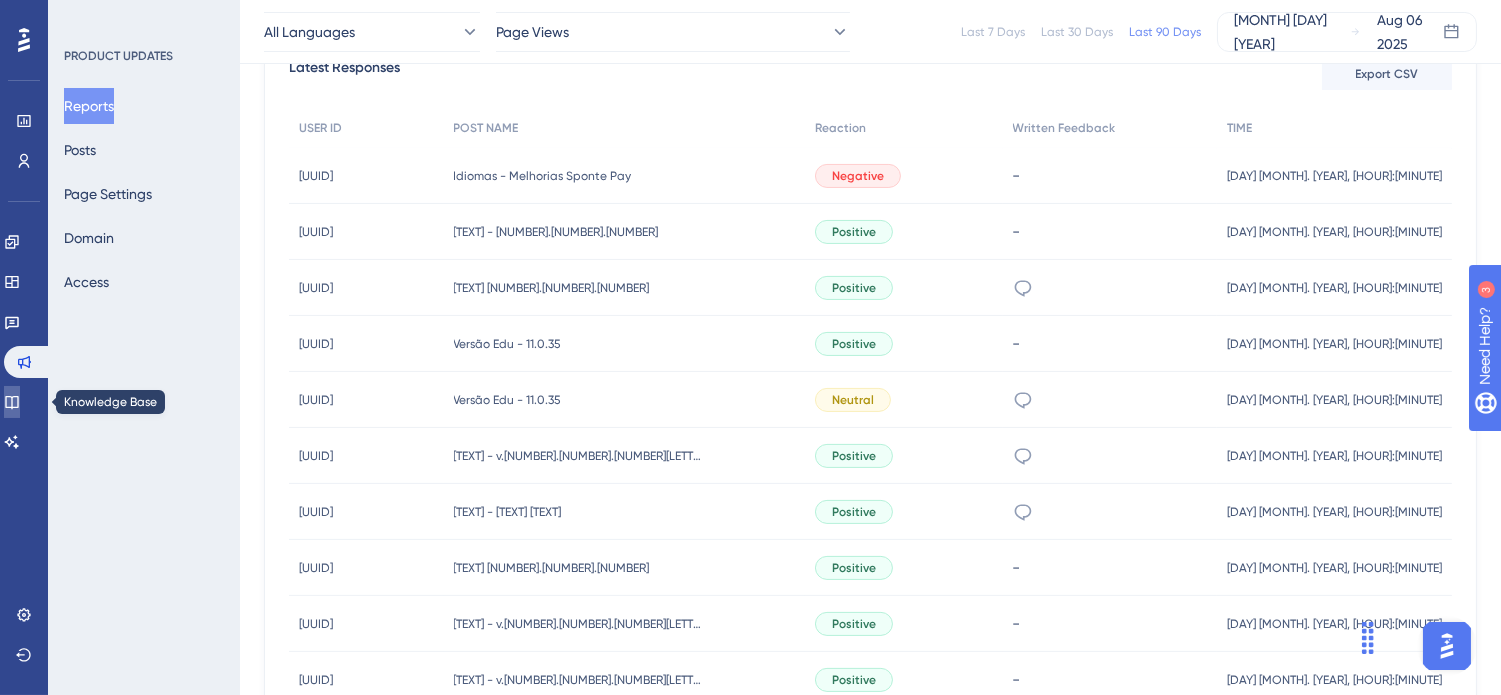 click 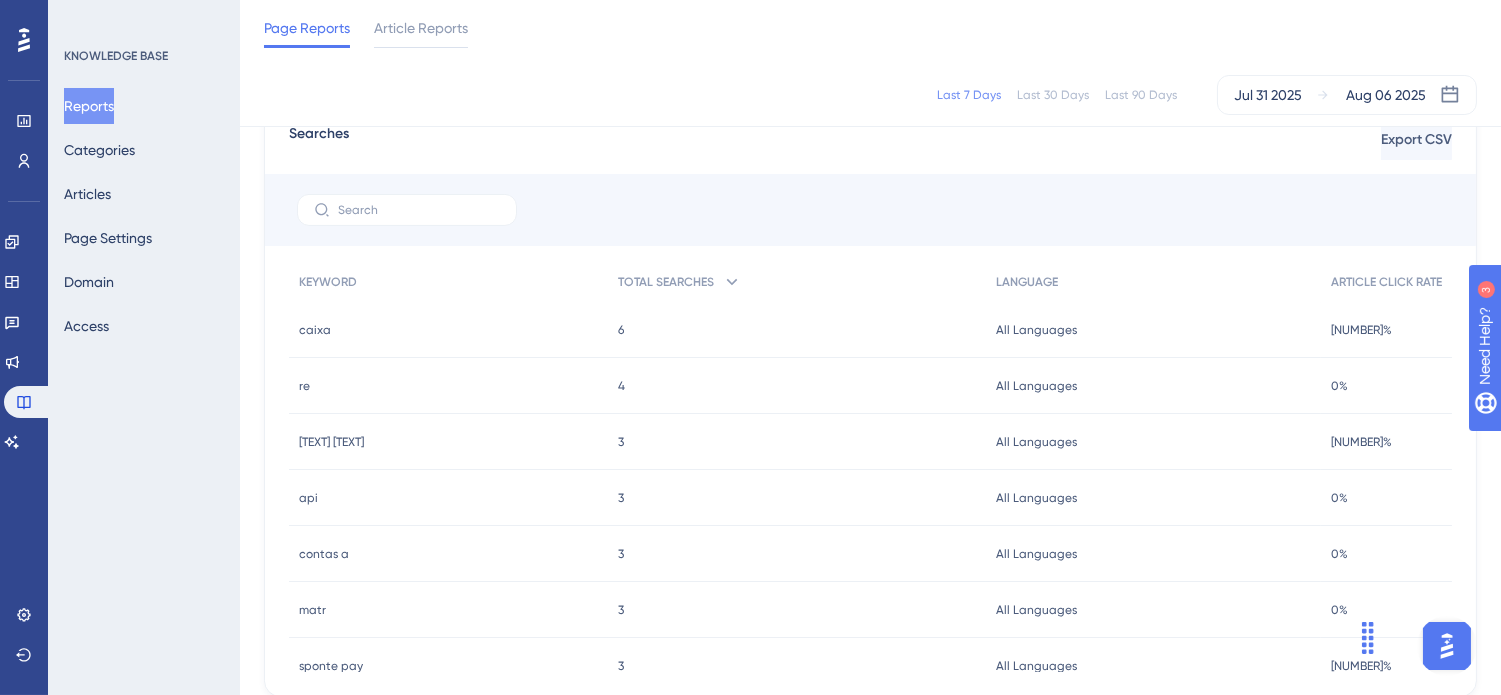 scroll, scrollTop: 0, scrollLeft: 0, axis: both 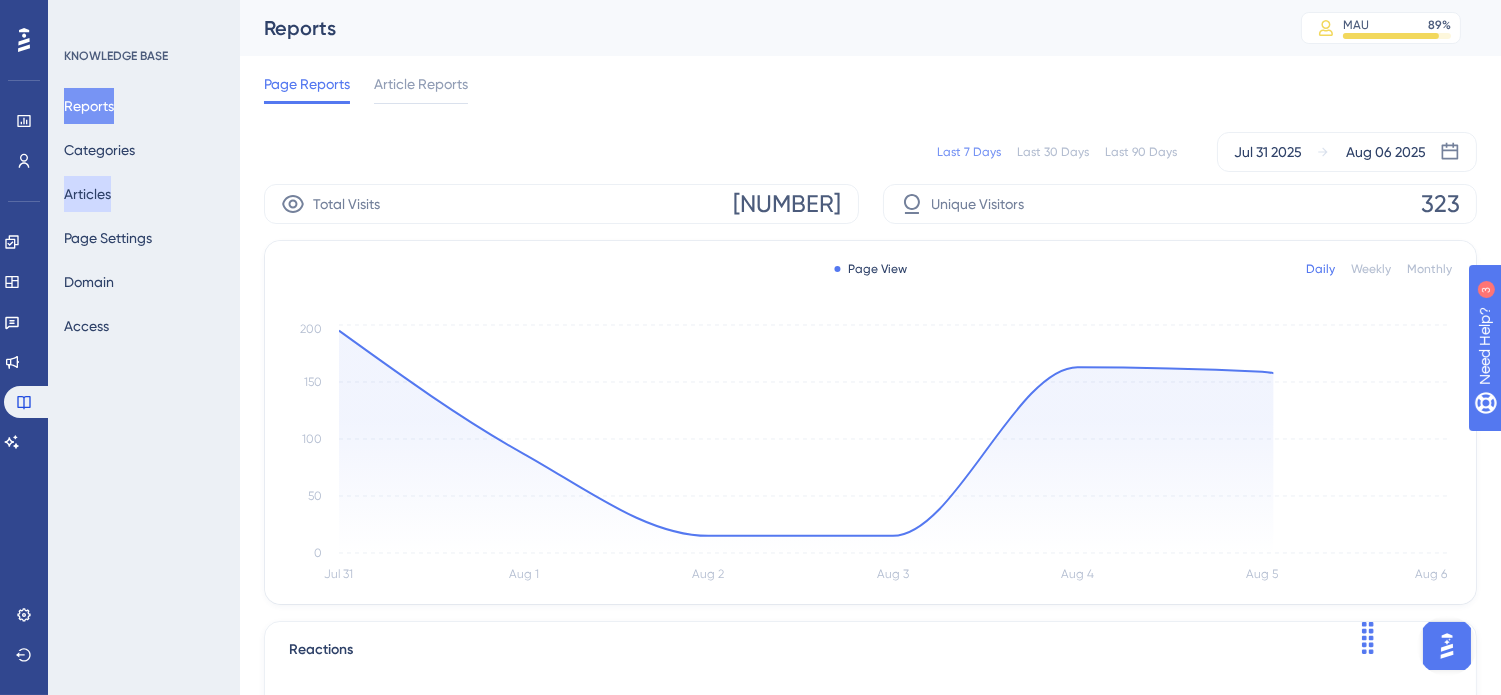 click on "Articles" at bounding box center [87, 194] 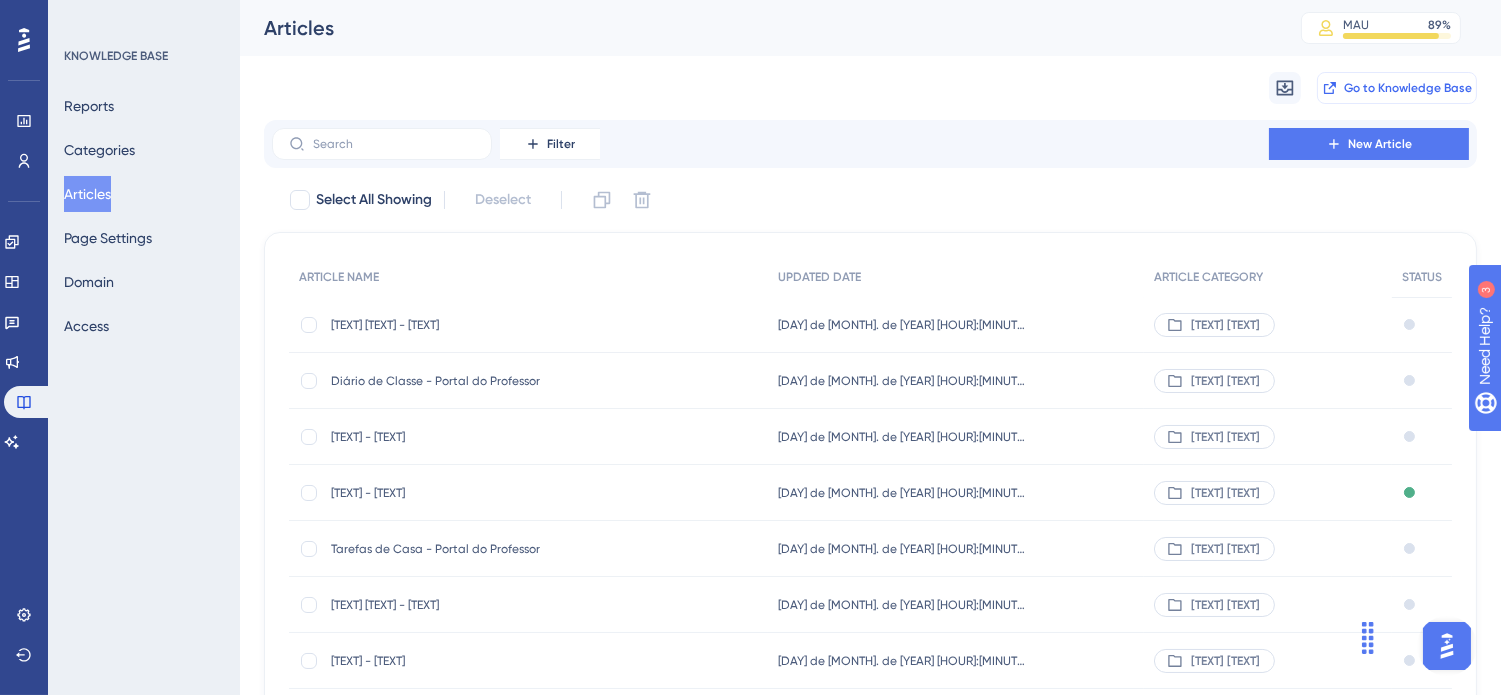 click on "Go to Knowledge Base" at bounding box center (1408, 88) 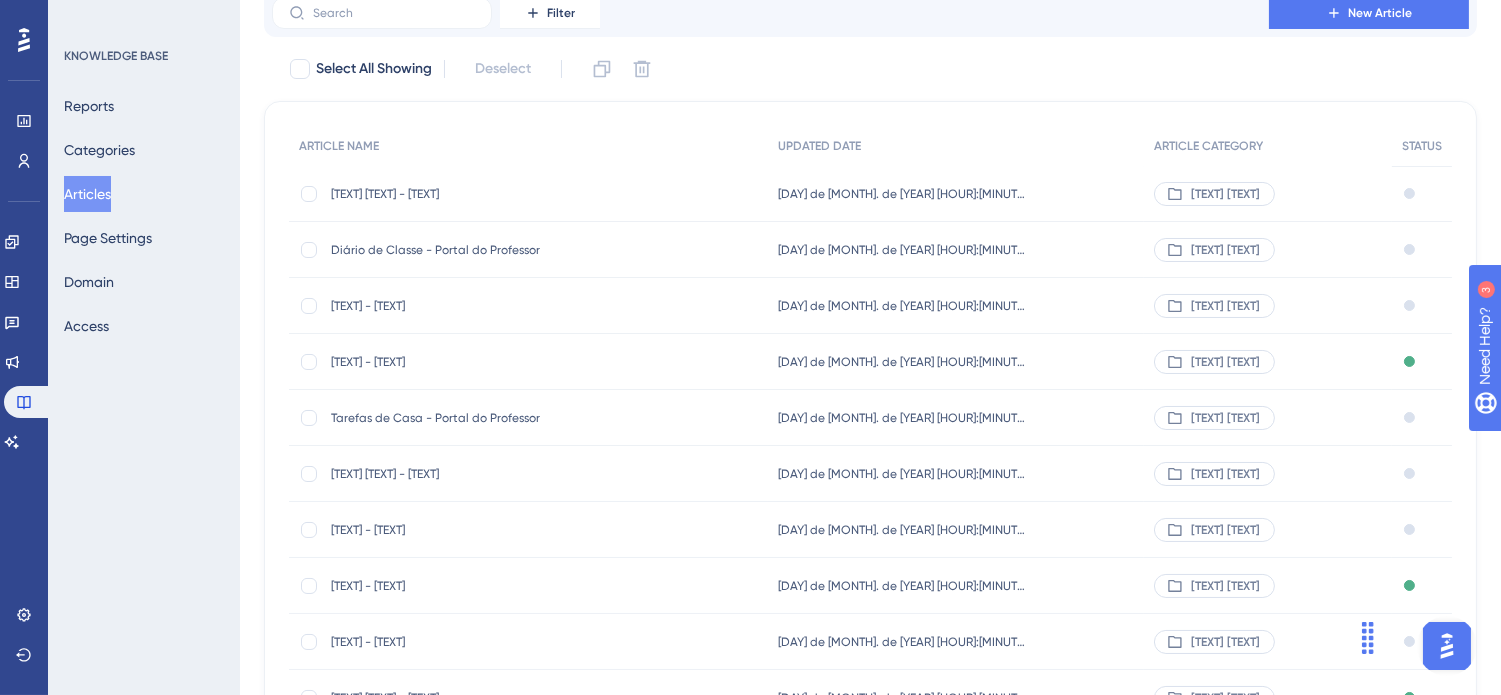 scroll, scrollTop: 0, scrollLeft: 0, axis: both 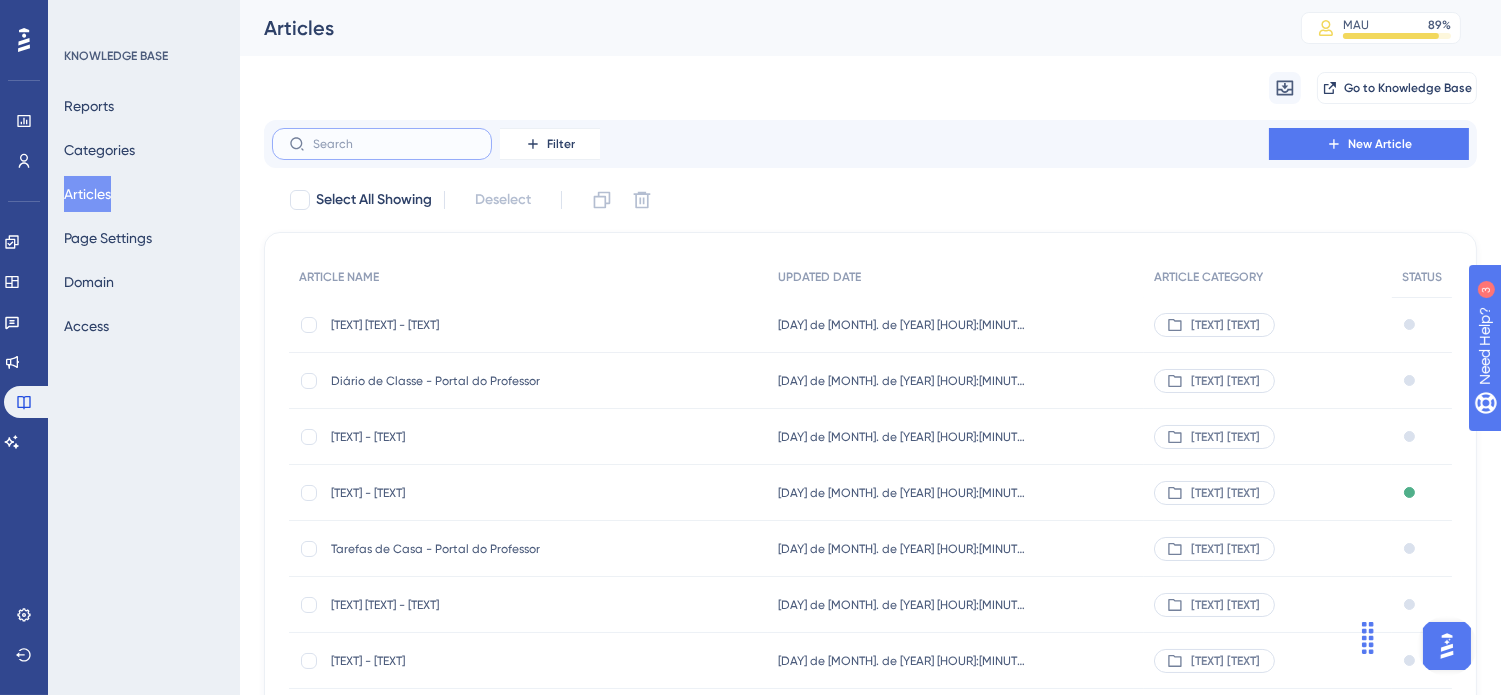 click at bounding box center [394, 144] 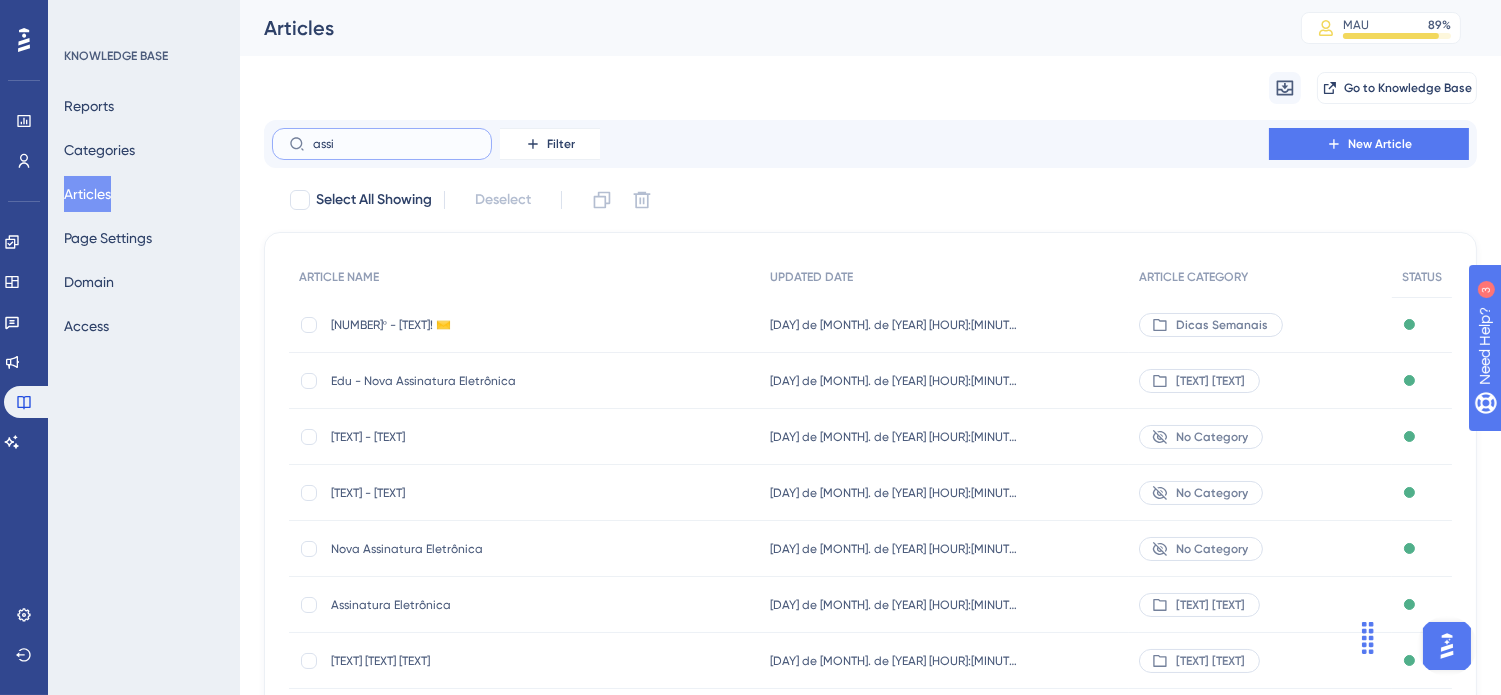 type on "assin" 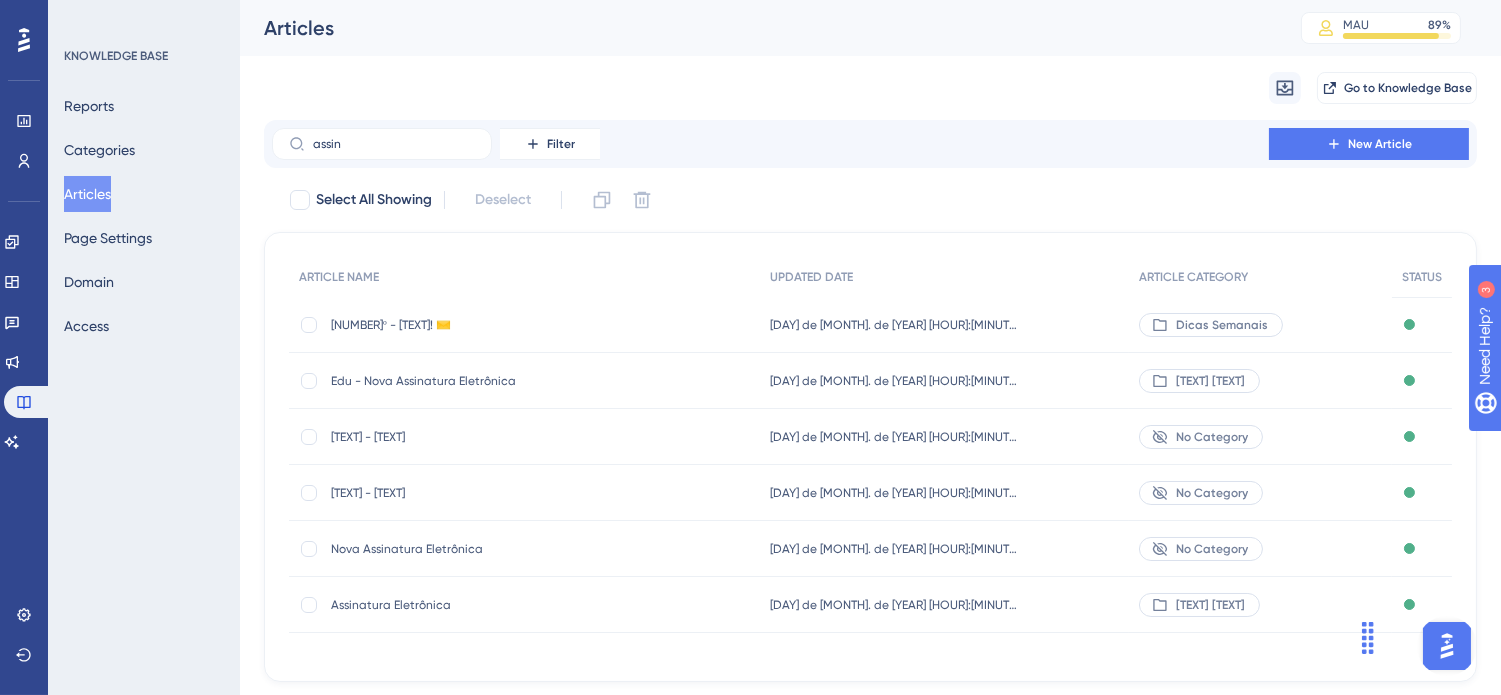 click on "Edu - Nova Assinatura Eletrônica" at bounding box center (491, 381) 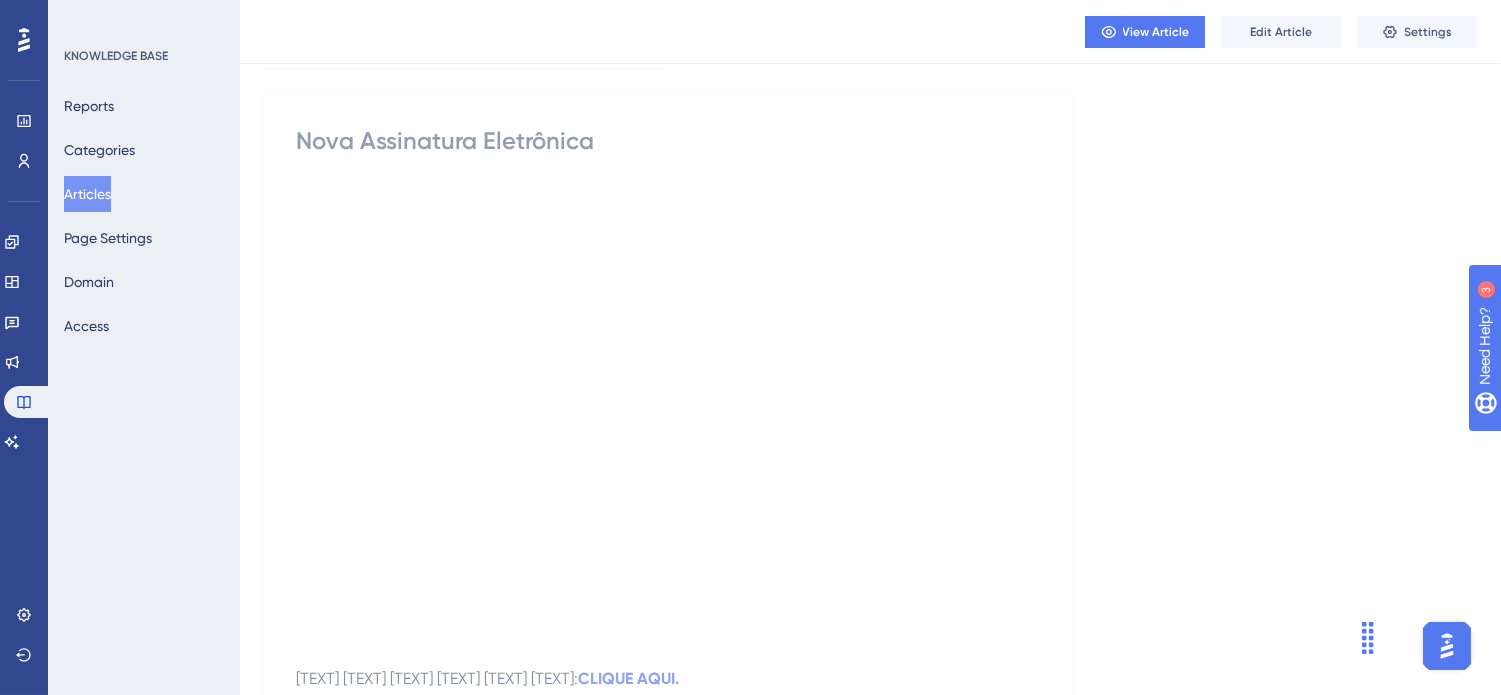 scroll, scrollTop: 111, scrollLeft: 0, axis: vertical 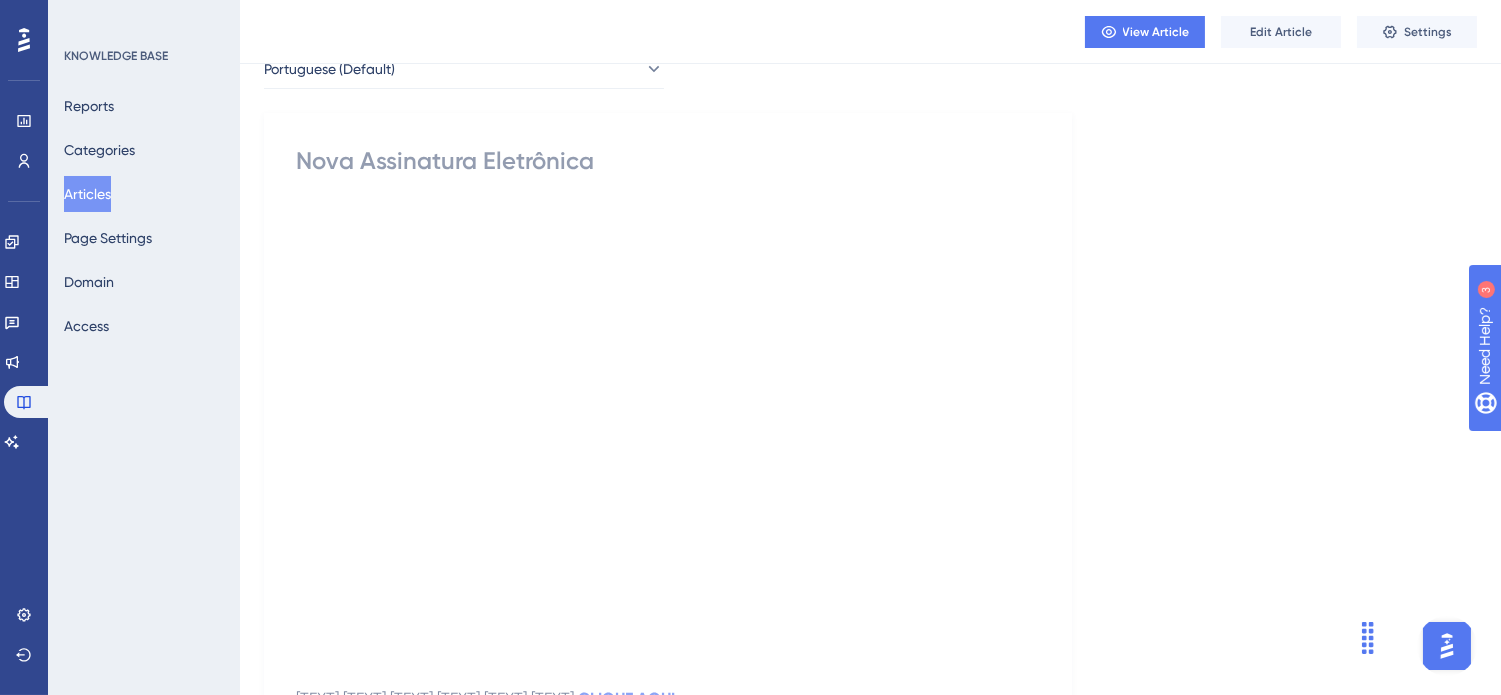 click on "Articles" at bounding box center (87, 194) 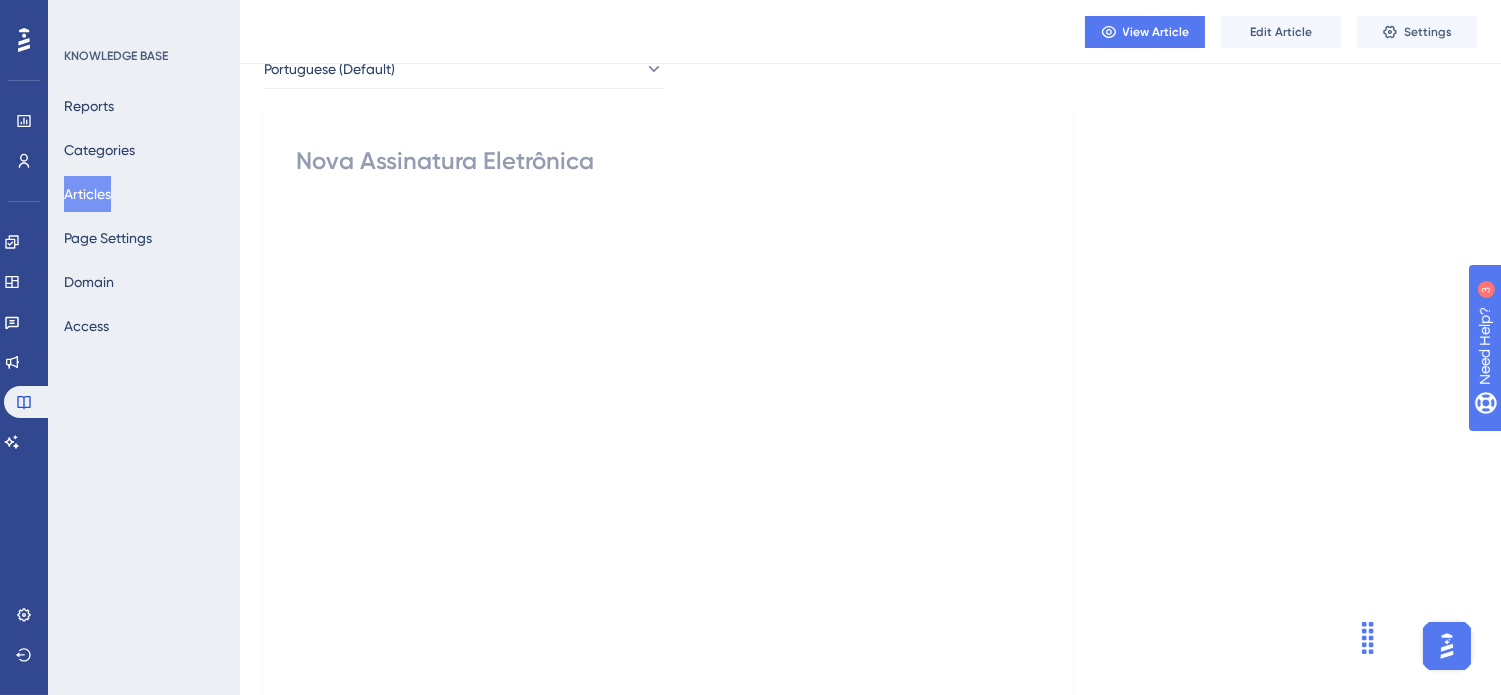 scroll, scrollTop: 0, scrollLeft: 0, axis: both 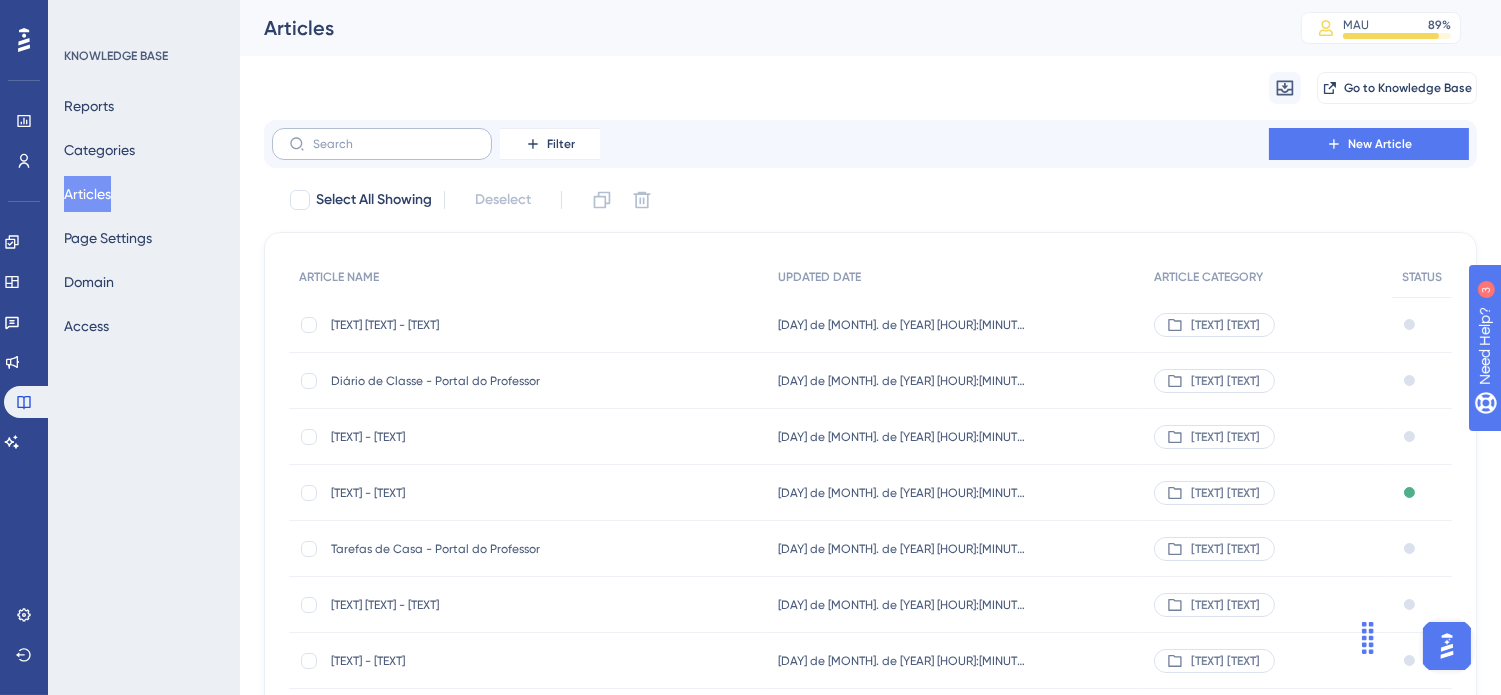 click at bounding box center [382, 144] 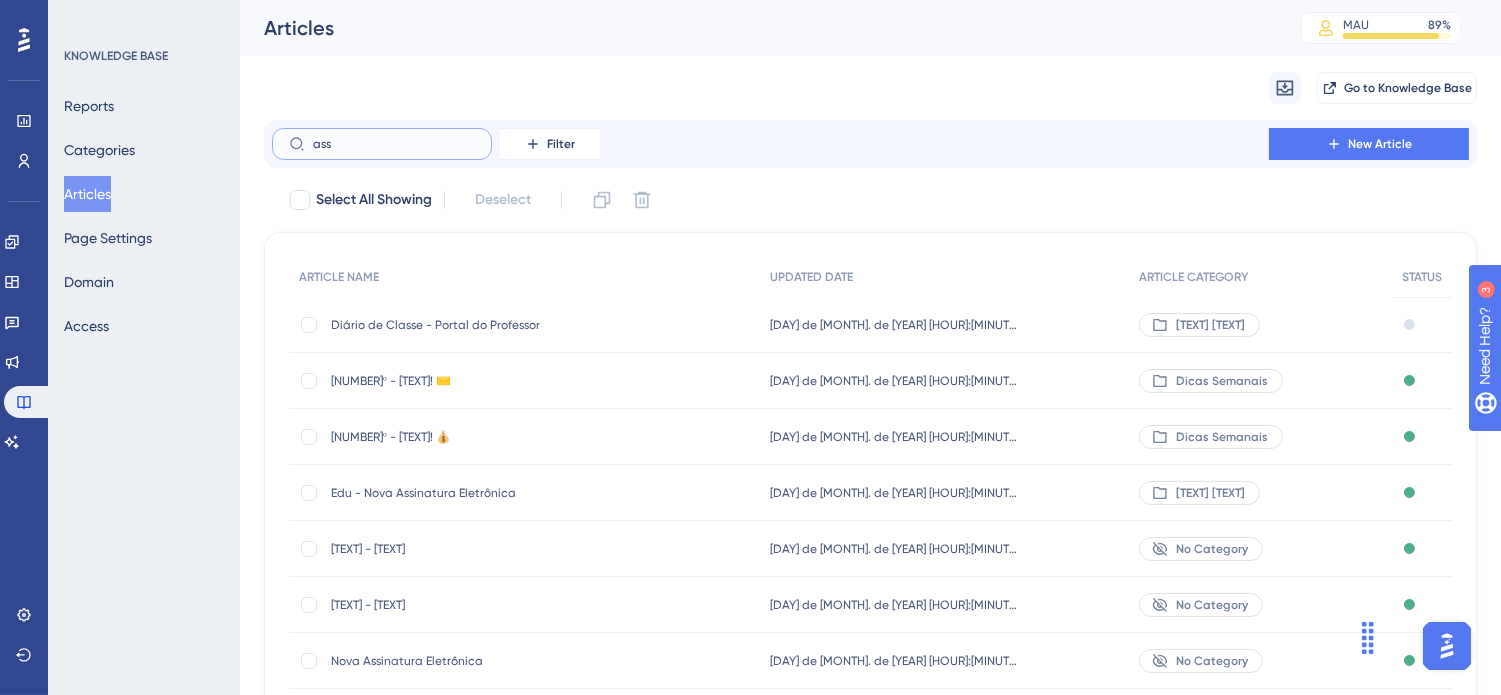 type on "ass" 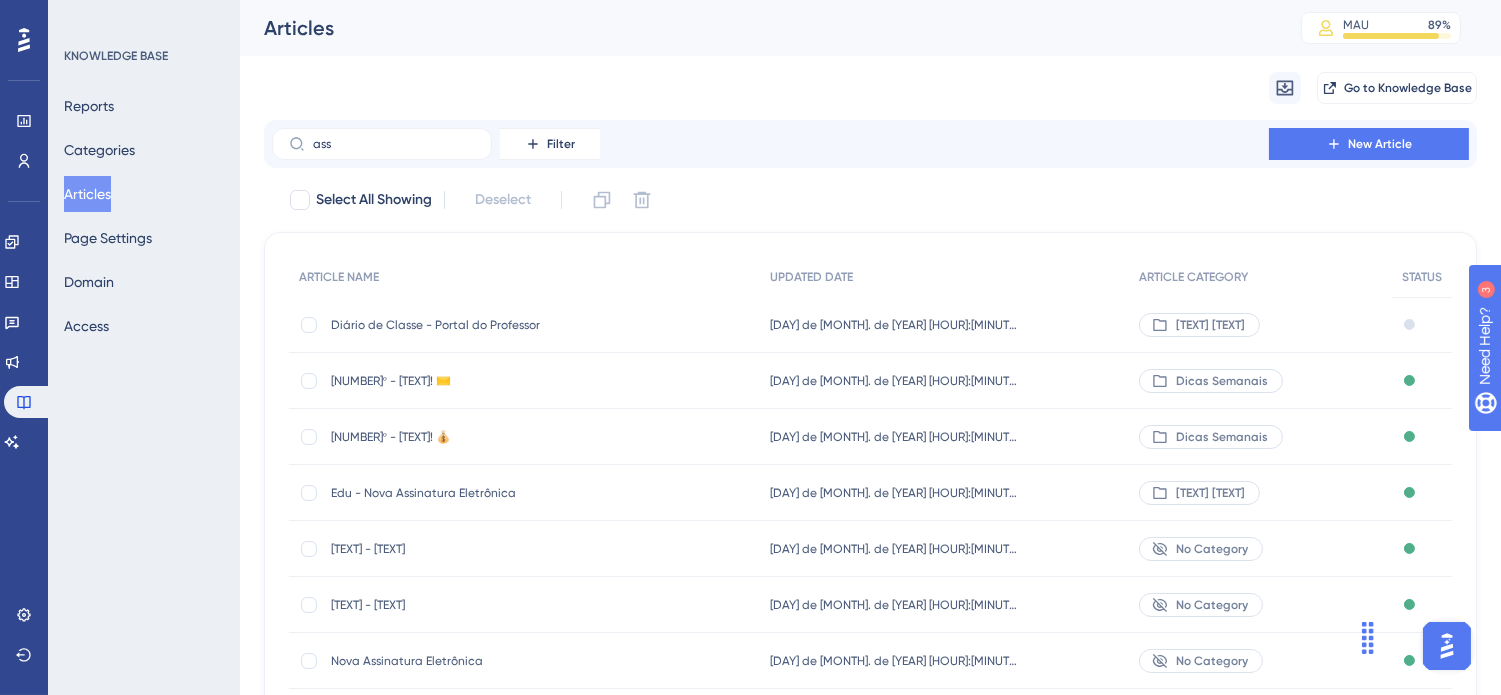 click on "[NUMBER]º - [TEXT]! ✉️" at bounding box center [491, 381] 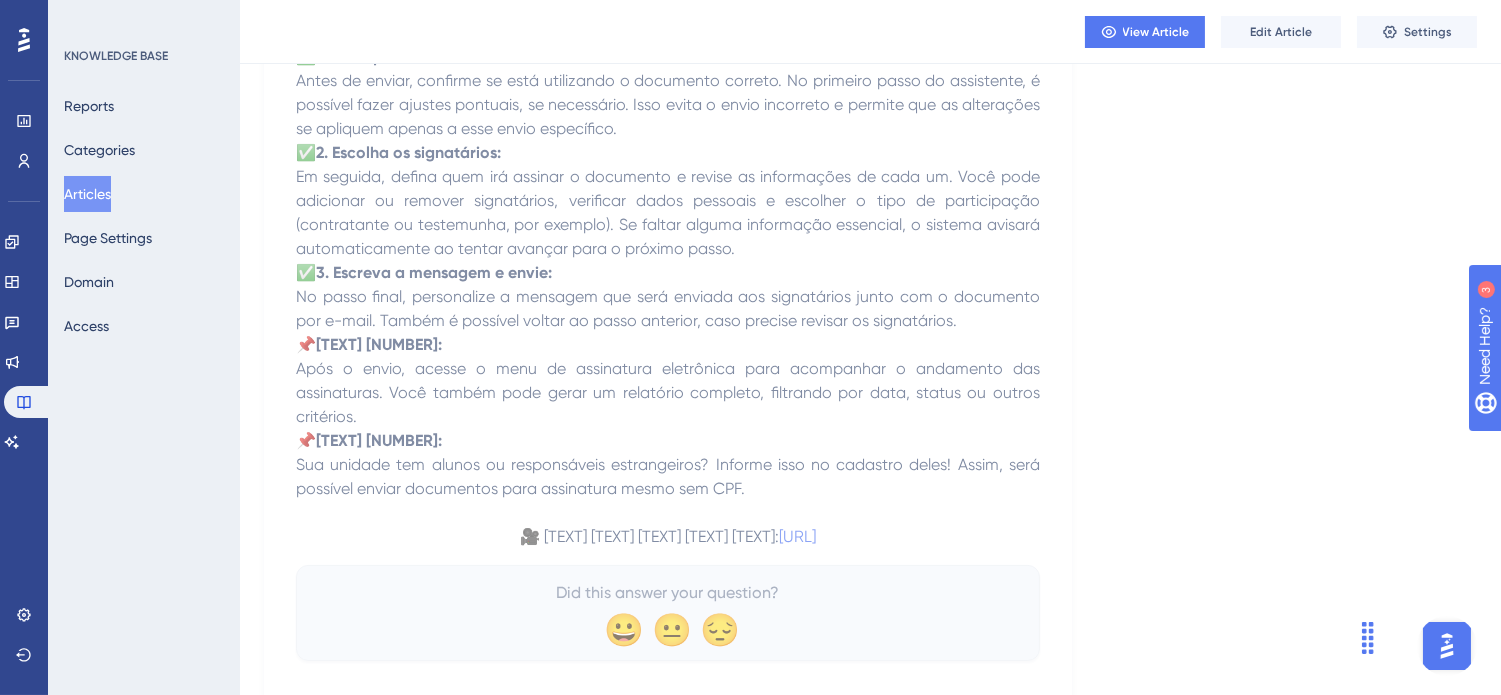scroll, scrollTop: 436, scrollLeft: 0, axis: vertical 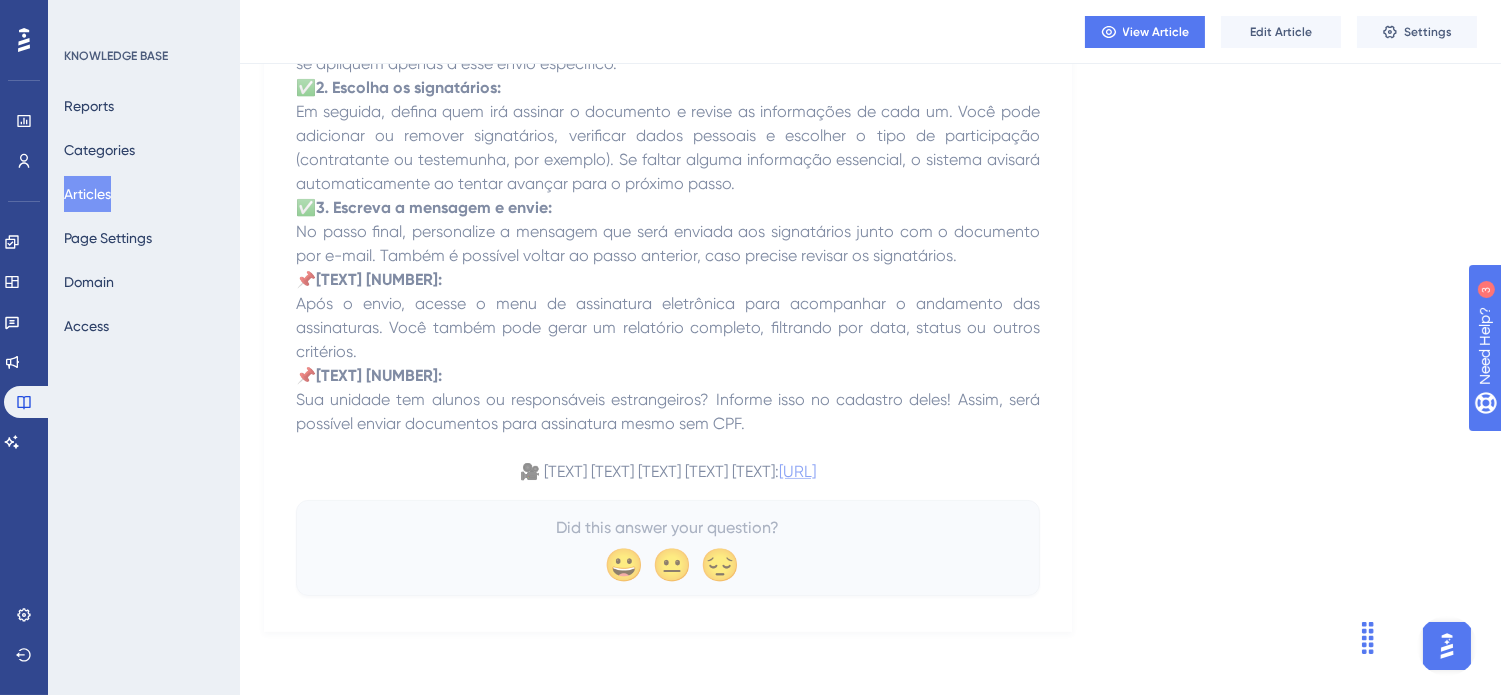 click on "[URL]" at bounding box center [797, 471] 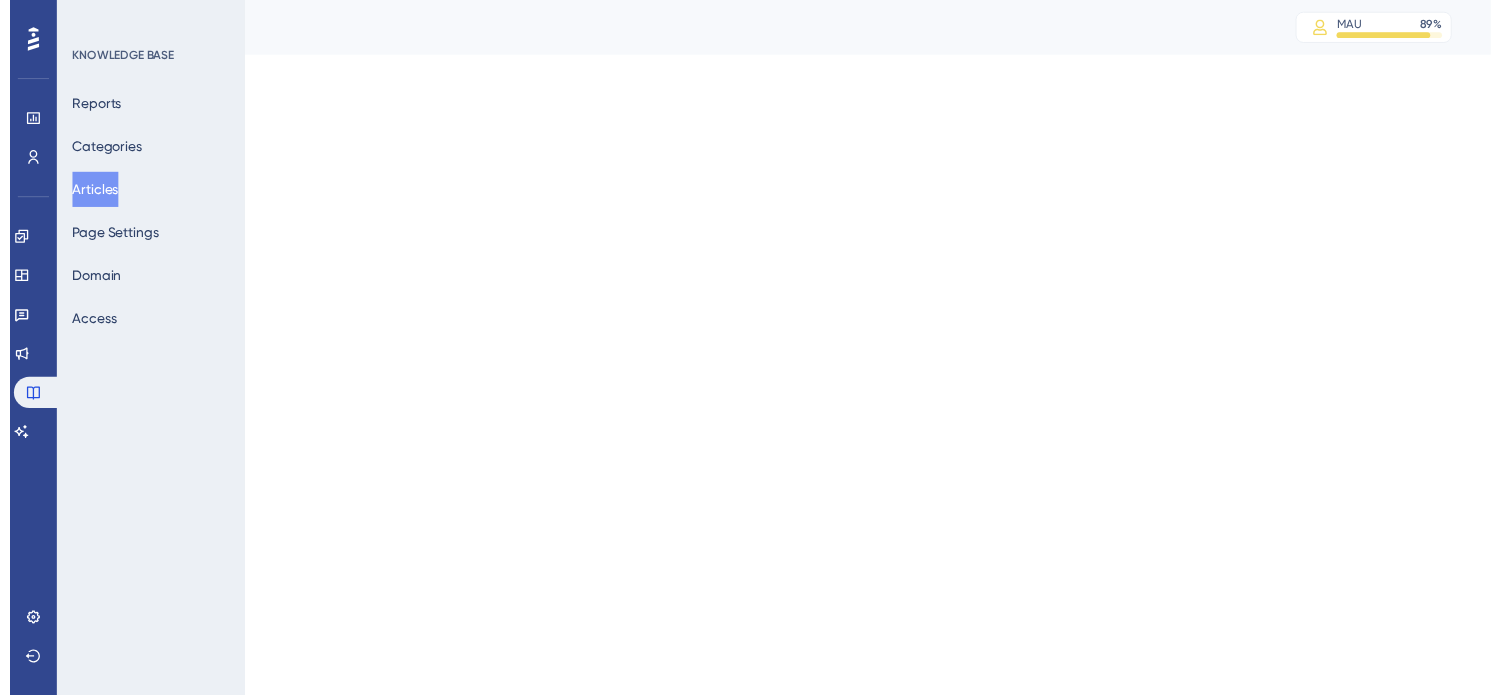 scroll, scrollTop: 0, scrollLeft: 0, axis: both 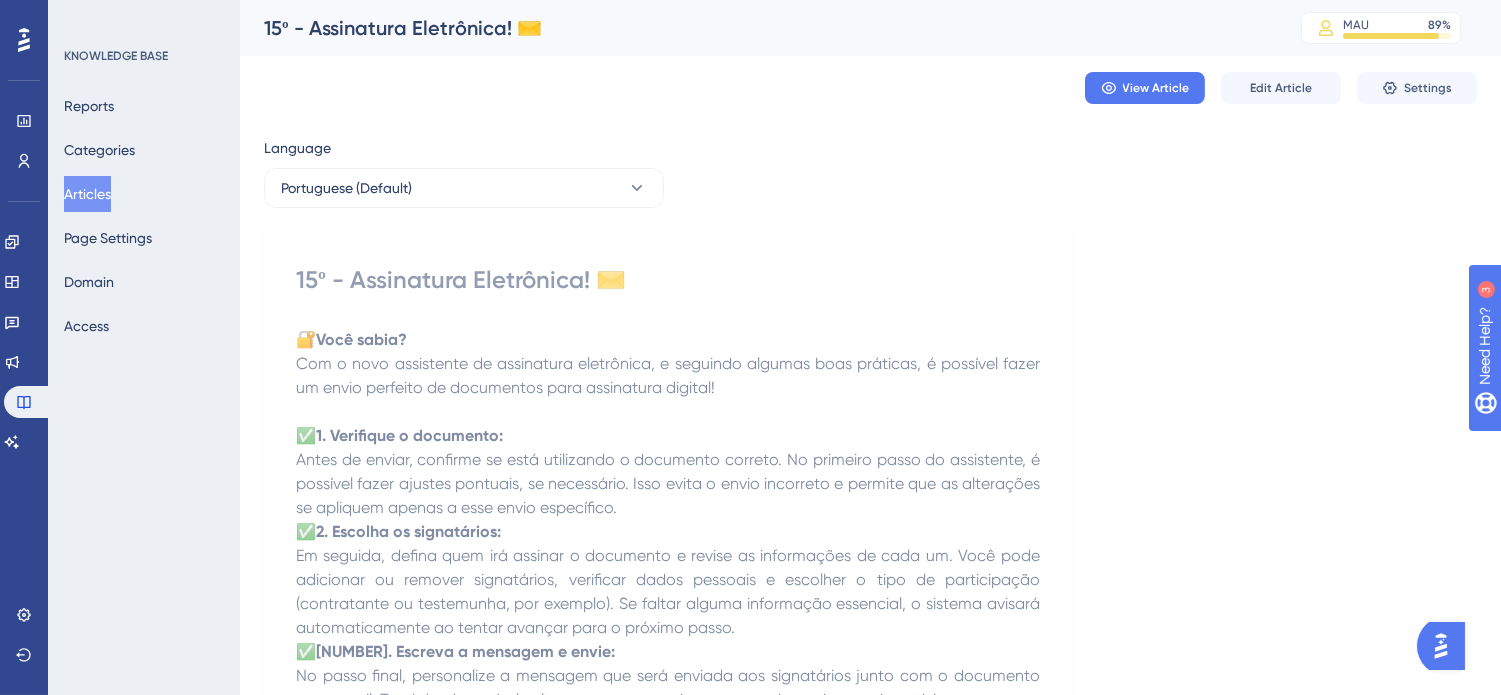 click on "Articles" at bounding box center [87, 194] 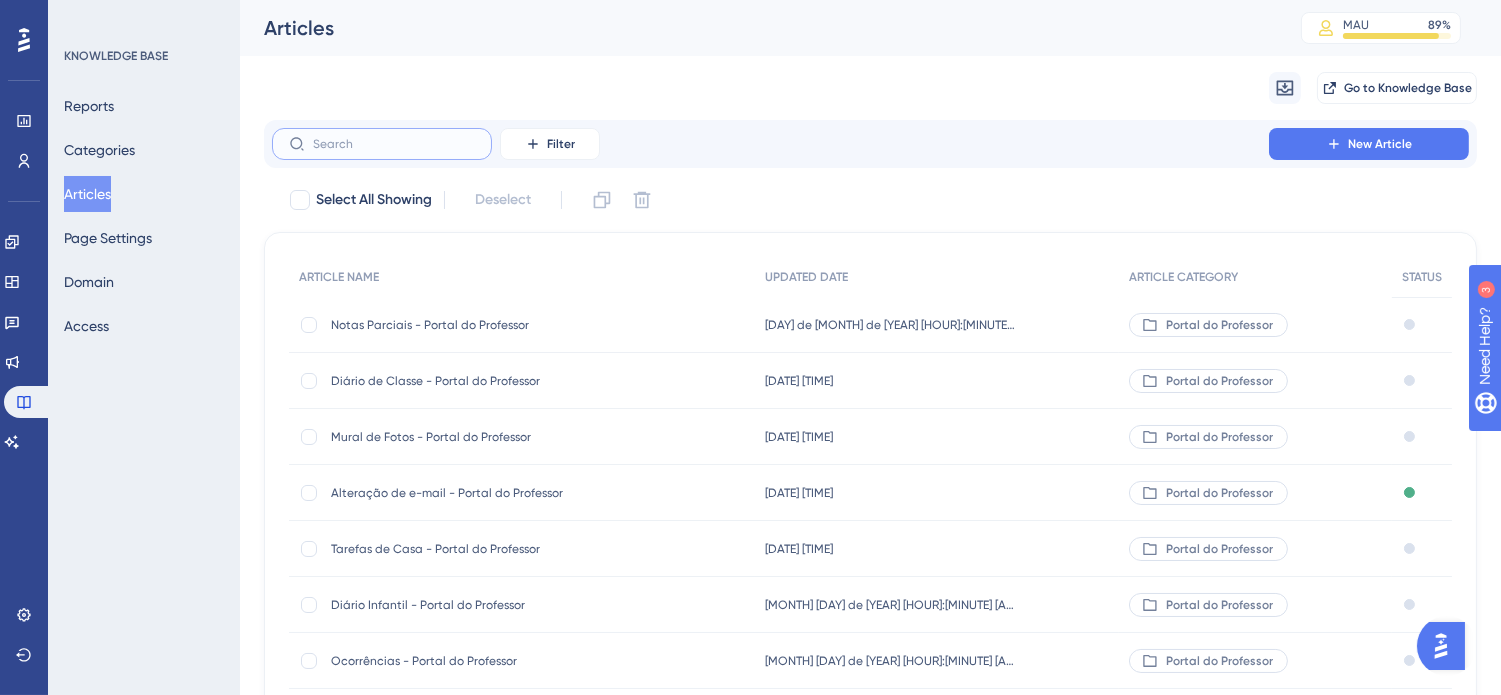 click at bounding box center [394, 144] 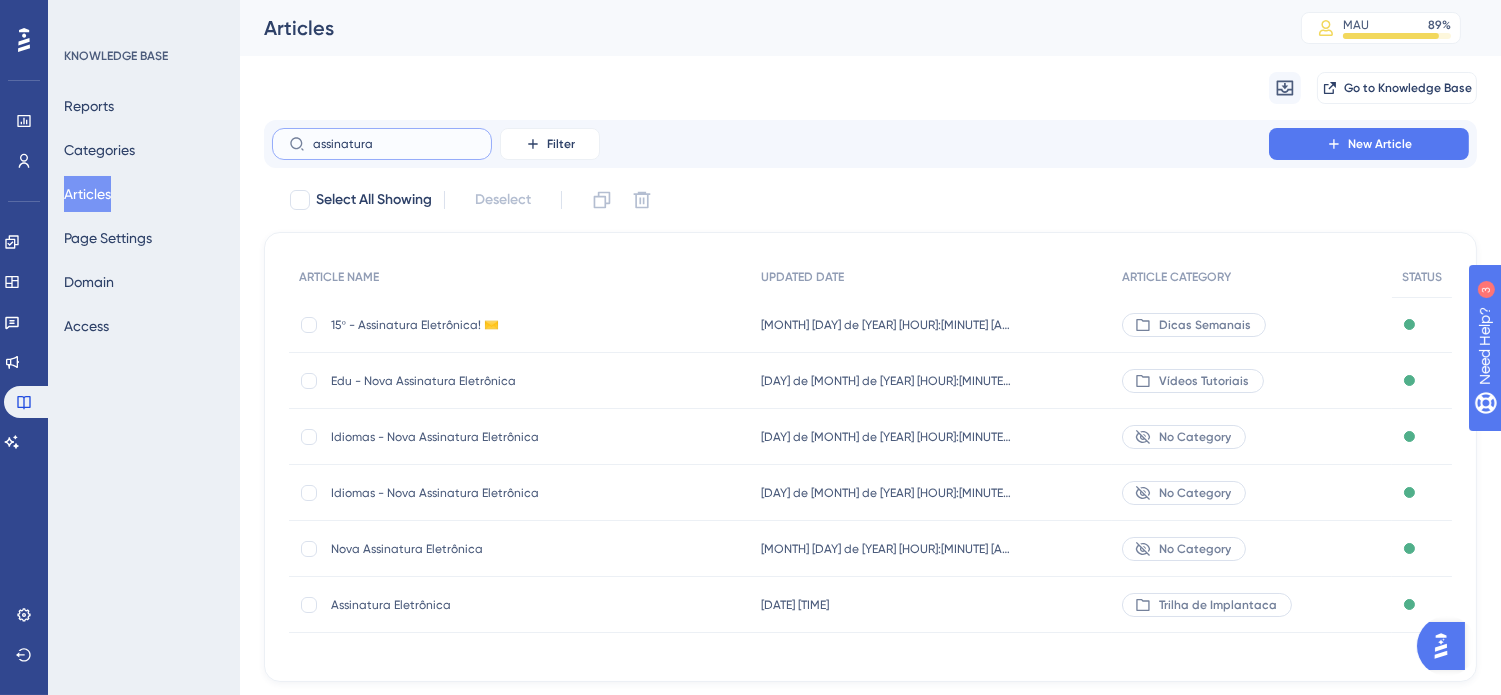 type on "assinatura" 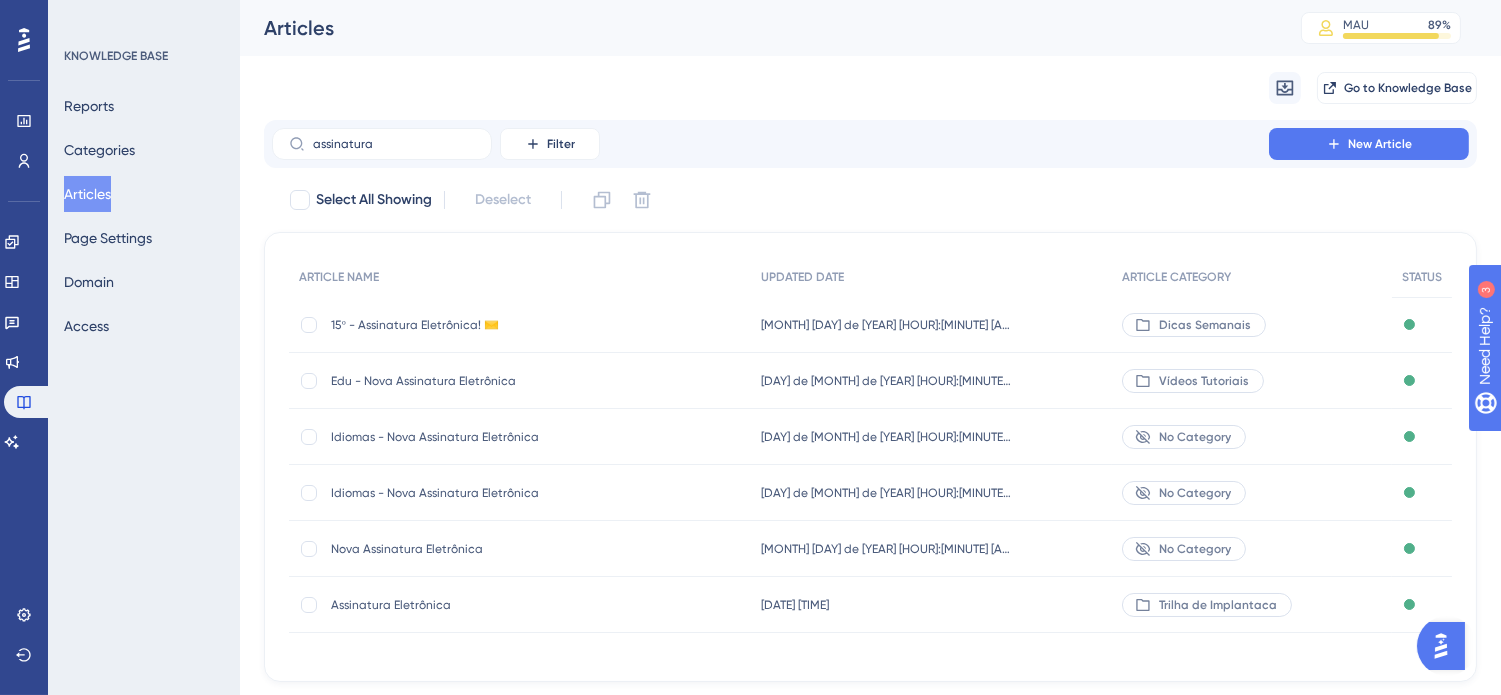 click on "Nova Assinatura Eletrônica" at bounding box center [491, 549] 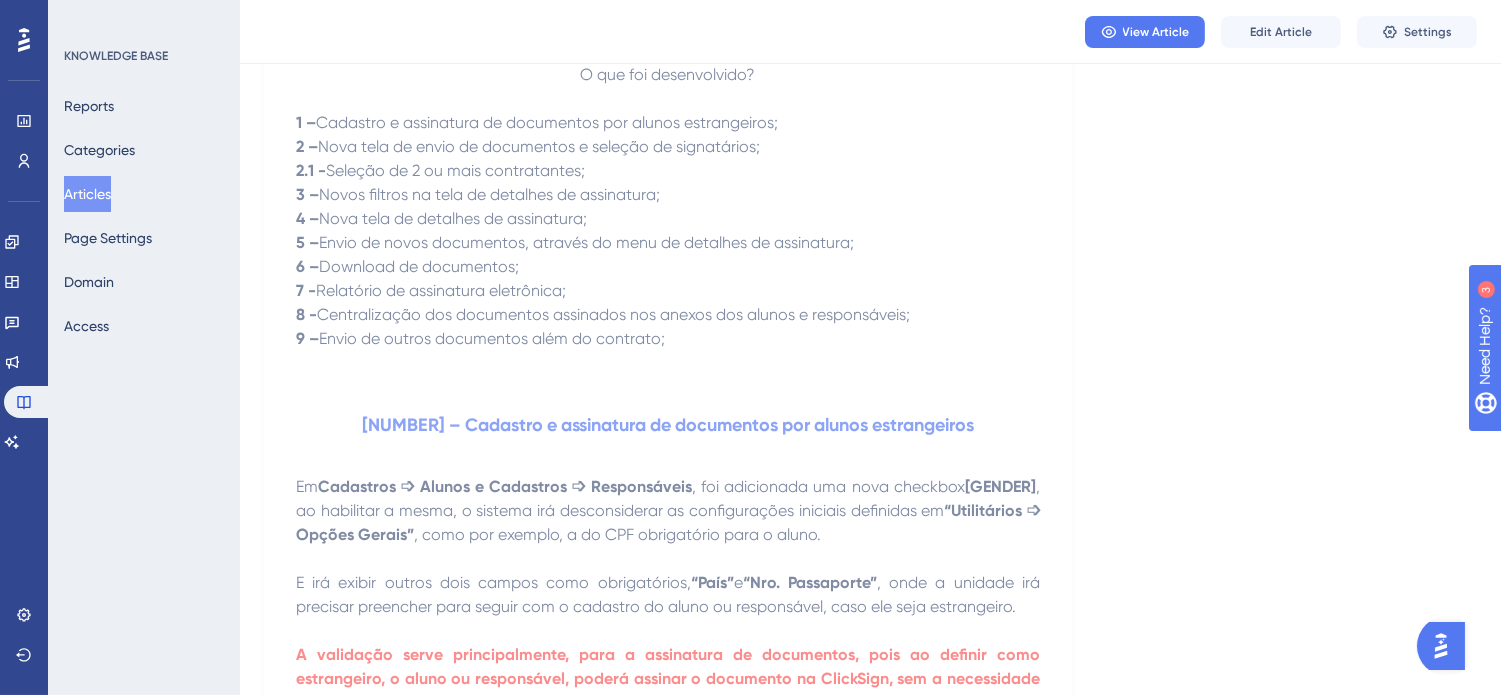 scroll, scrollTop: 444, scrollLeft: 0, axis: vertical 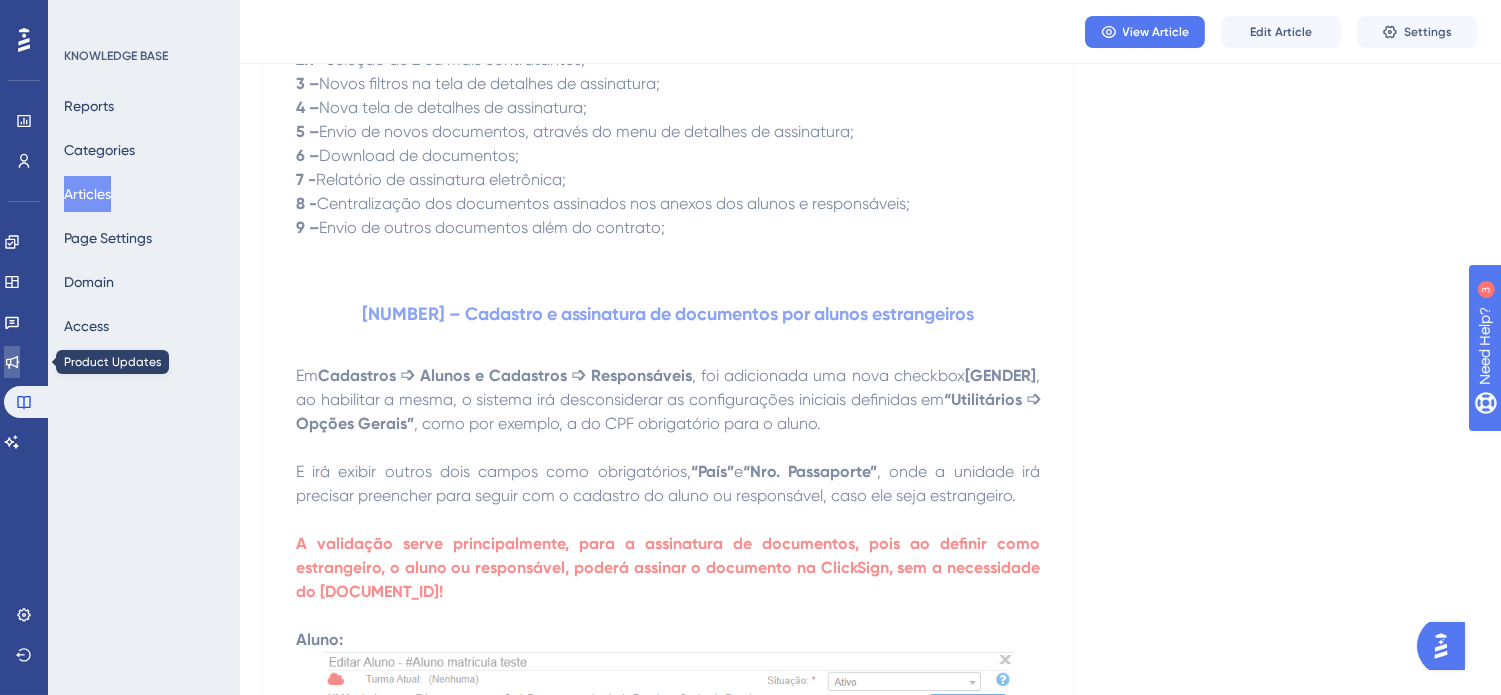 click 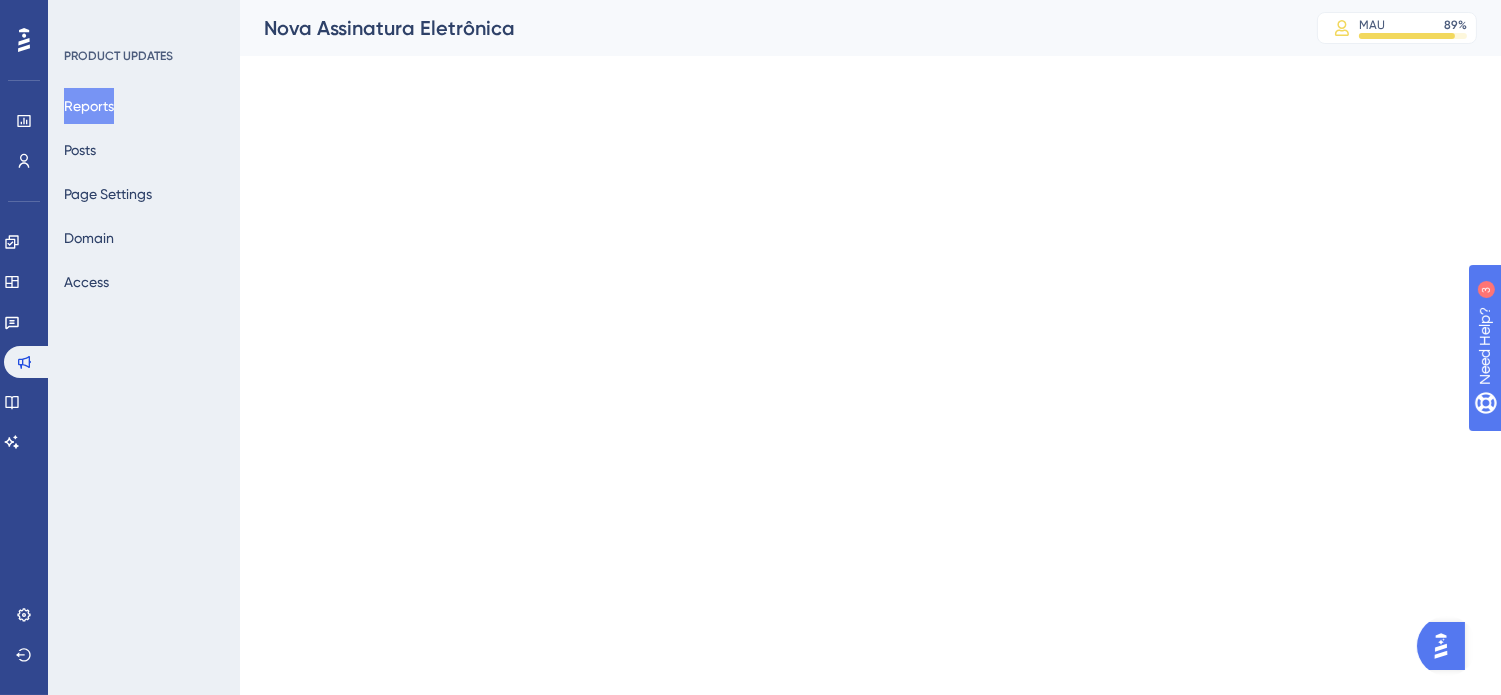 scroll, scrollTop: 0, scrollLeft: 0, axis: both 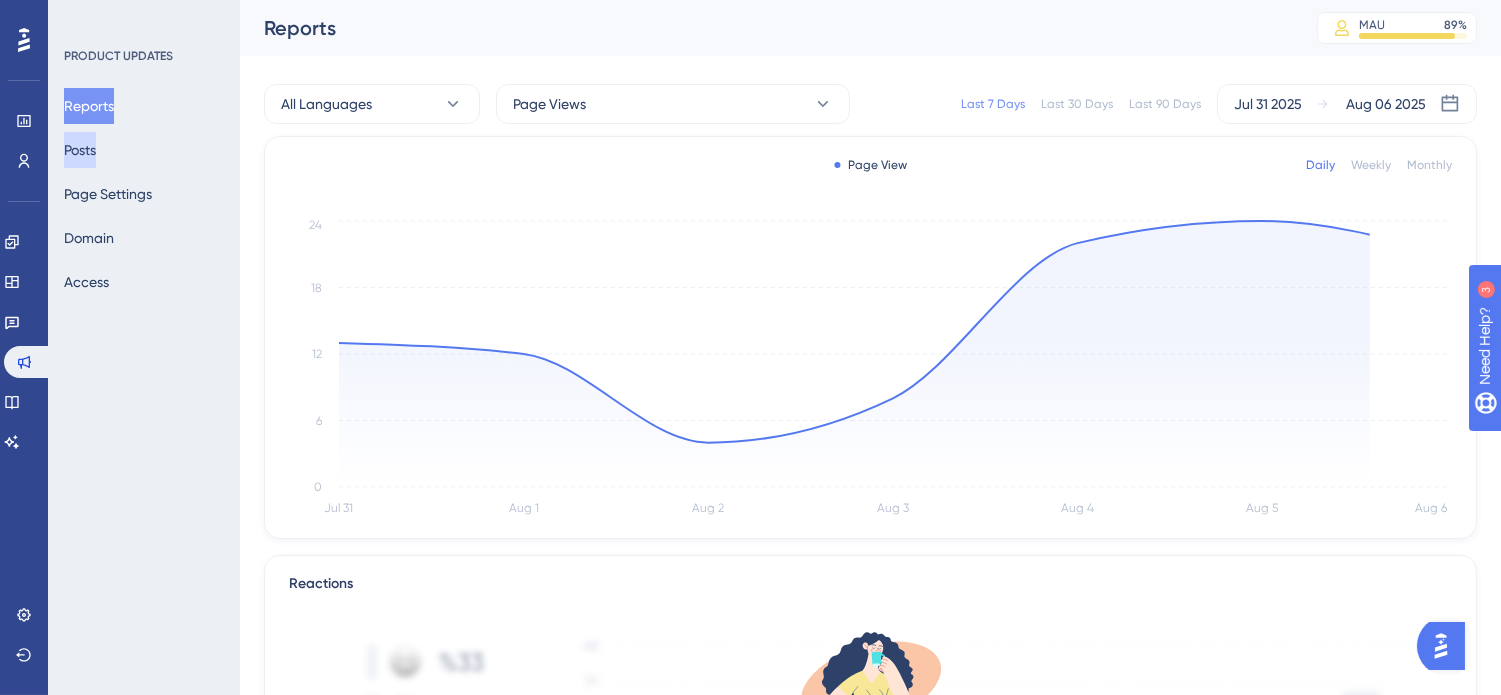 click on "Posts" at bounding box center [80, 150] 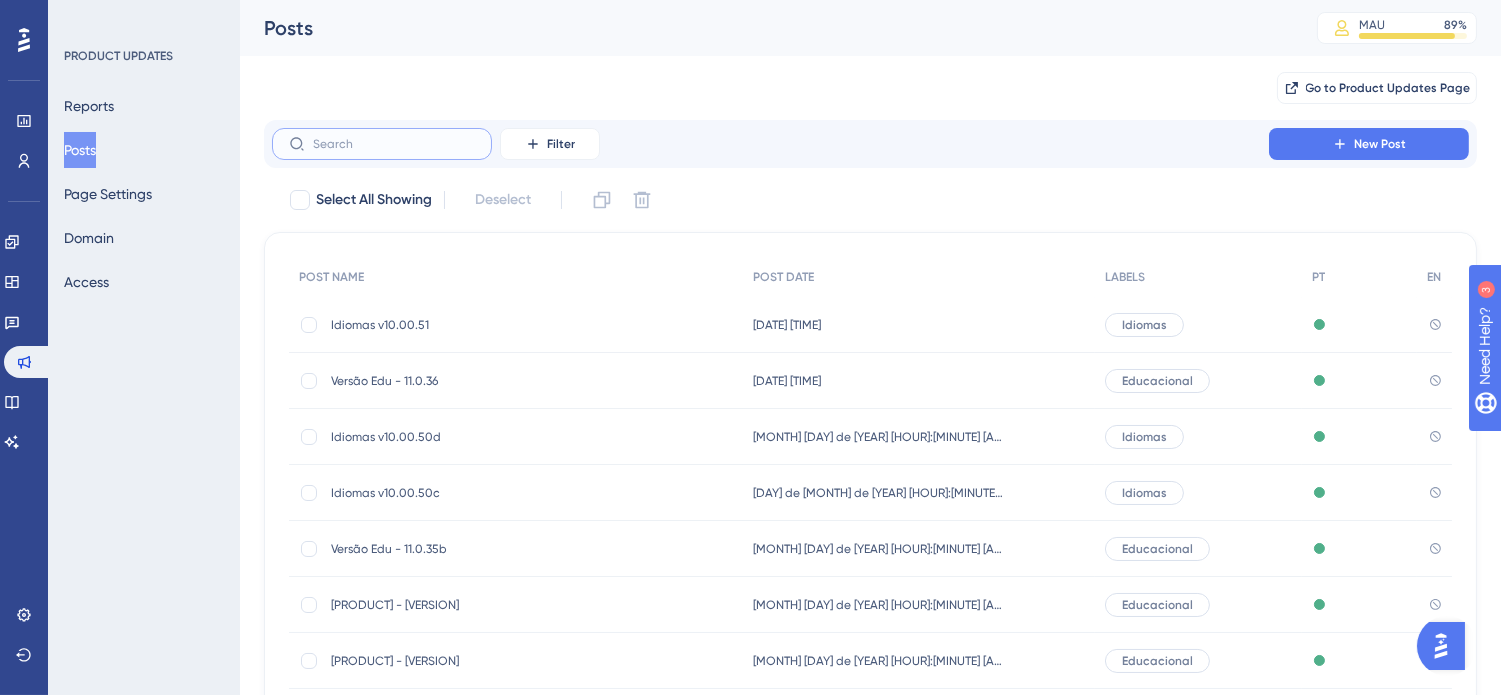 click at bounding box center [394, 144] 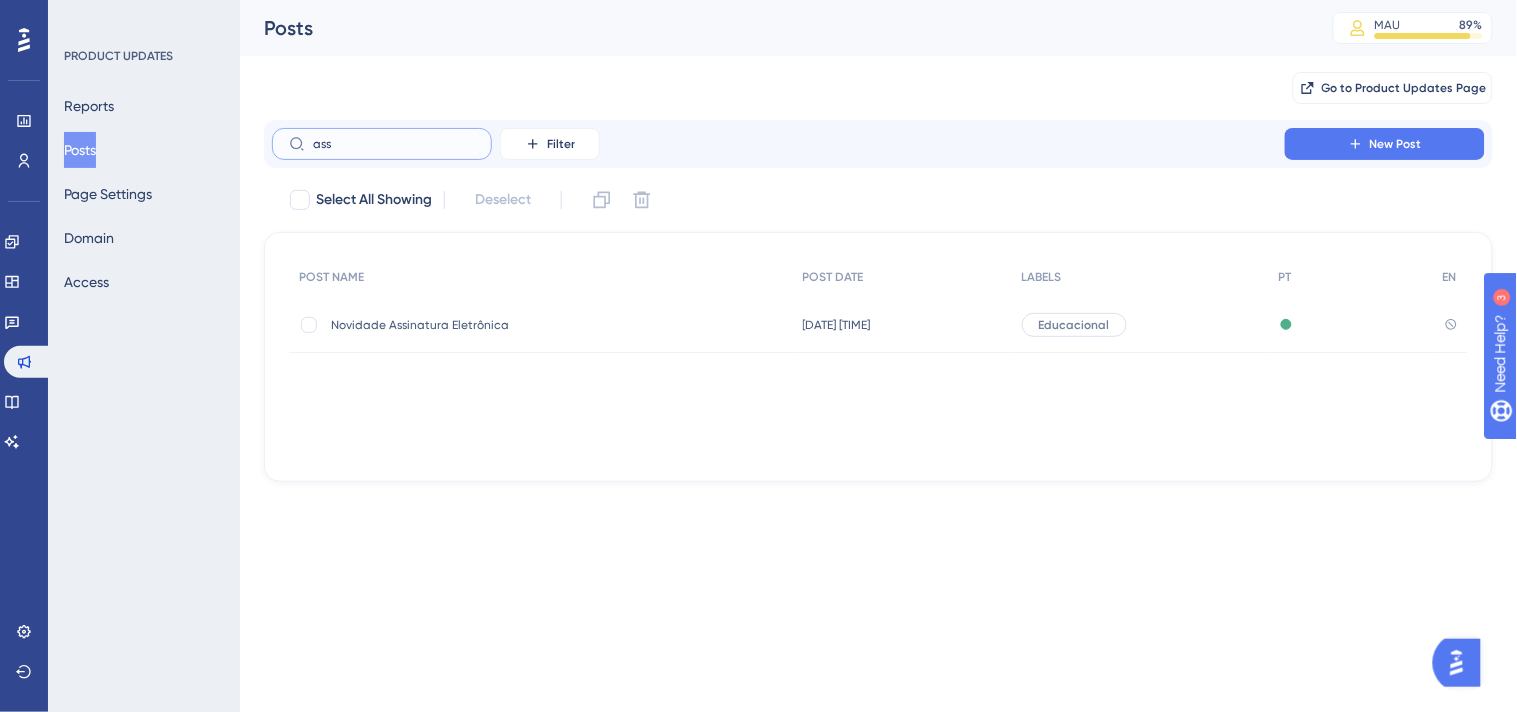type on "ass" 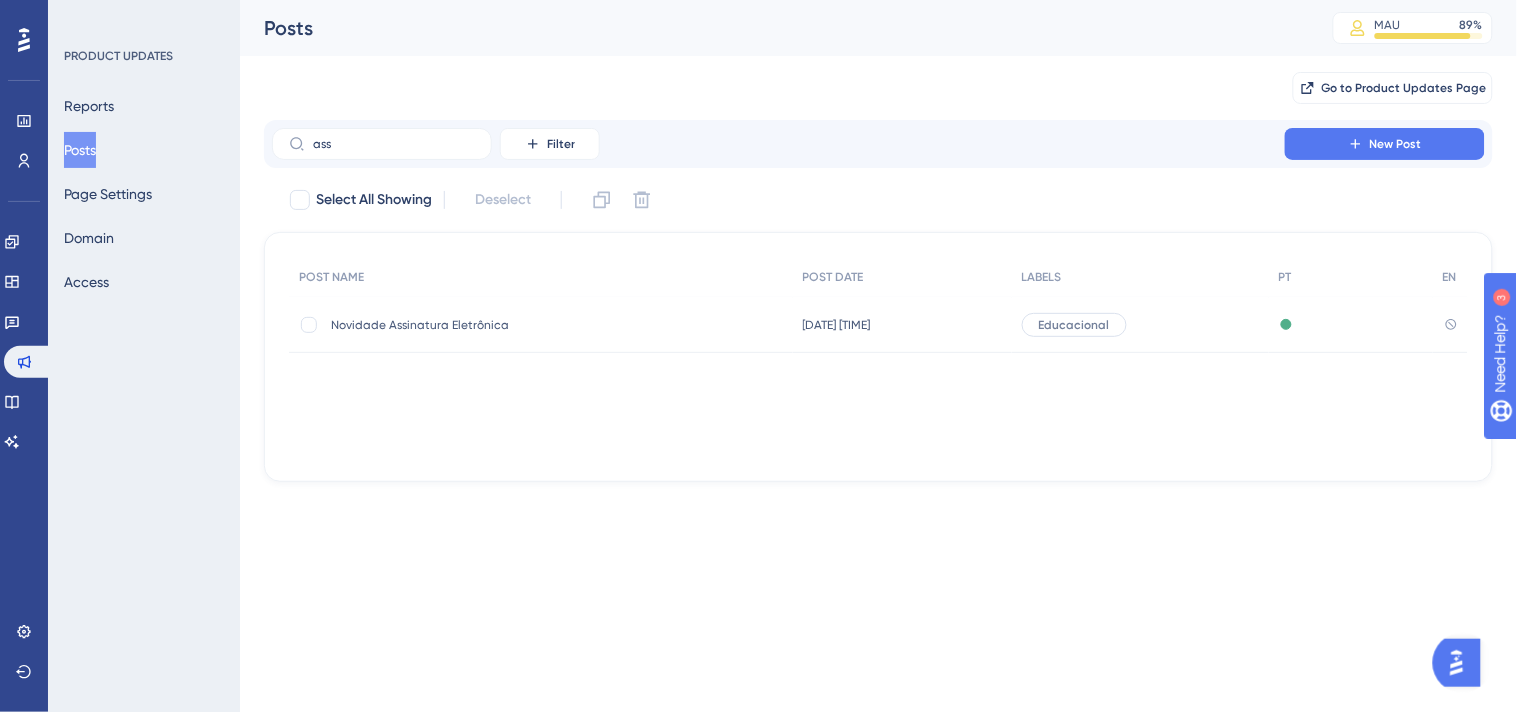 click on "Novidade Assinatura Eletrônica" at bounding box center [491, 325] 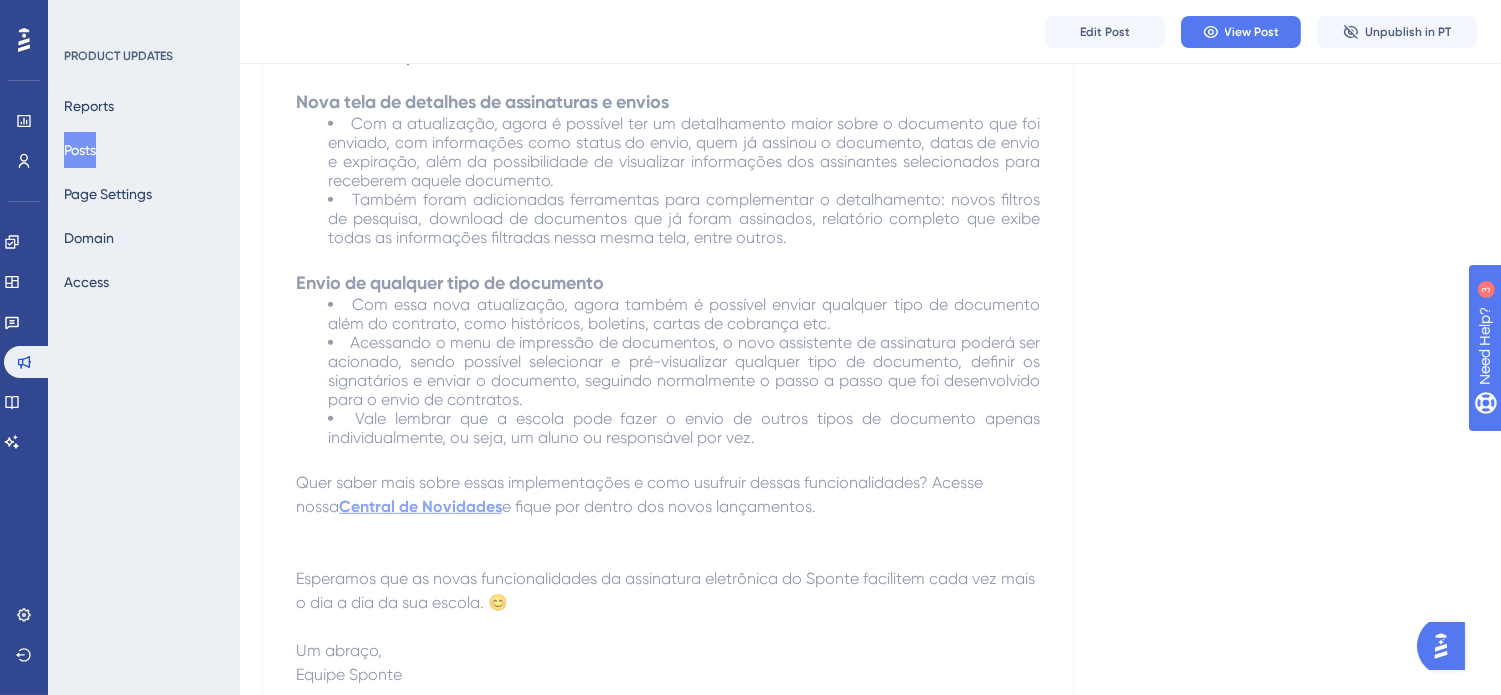 scroll, scrollTop: 2111, scrollLeft: 0, axis: vertical 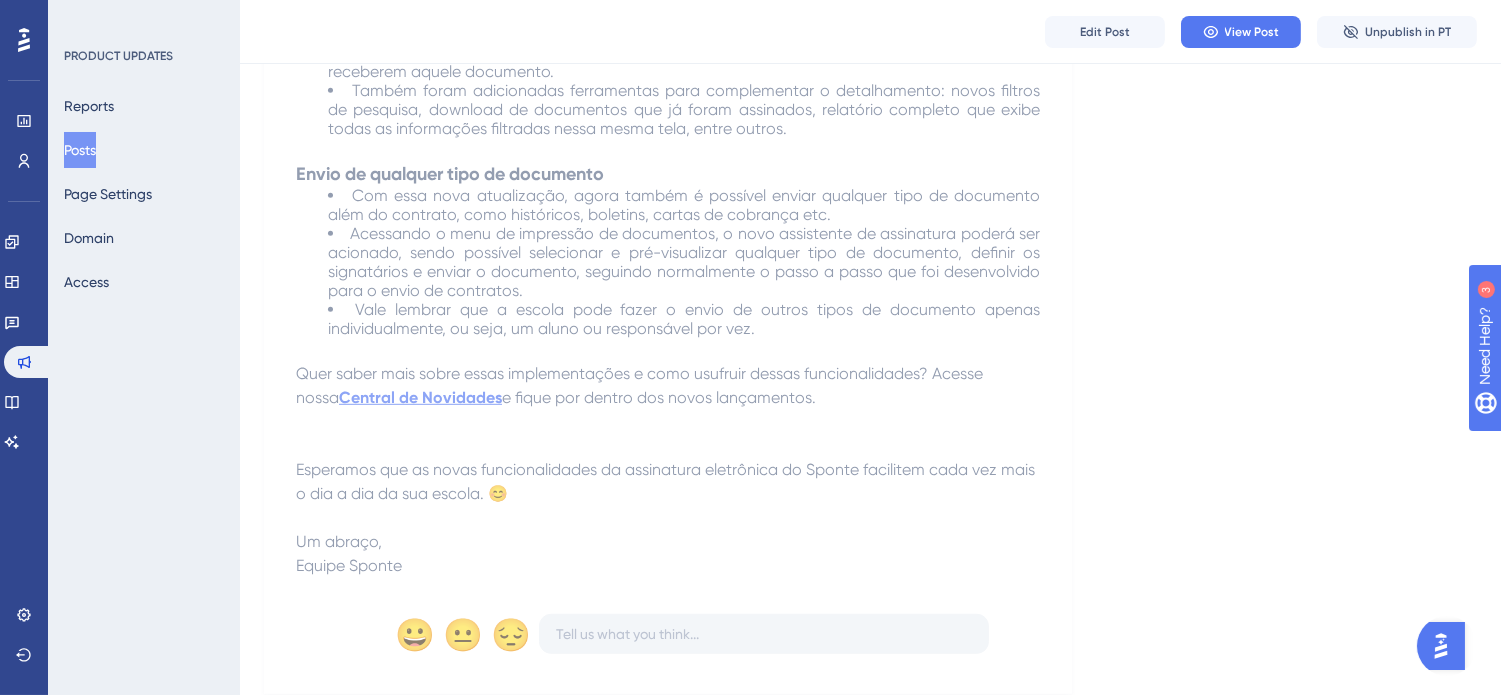 click on "Posts" at bounding box center (80, 150) 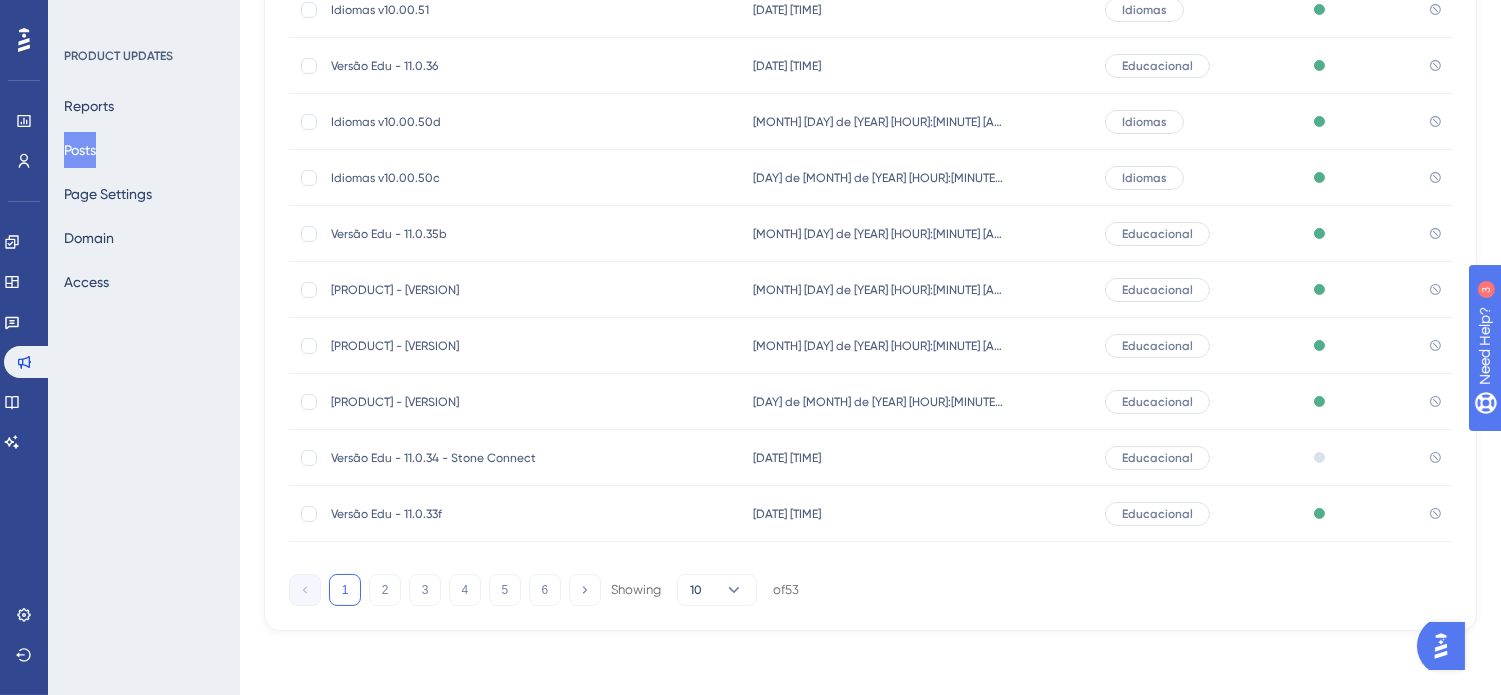 scroll, scrollTop: 0, scrollLeft: 0, axis: both 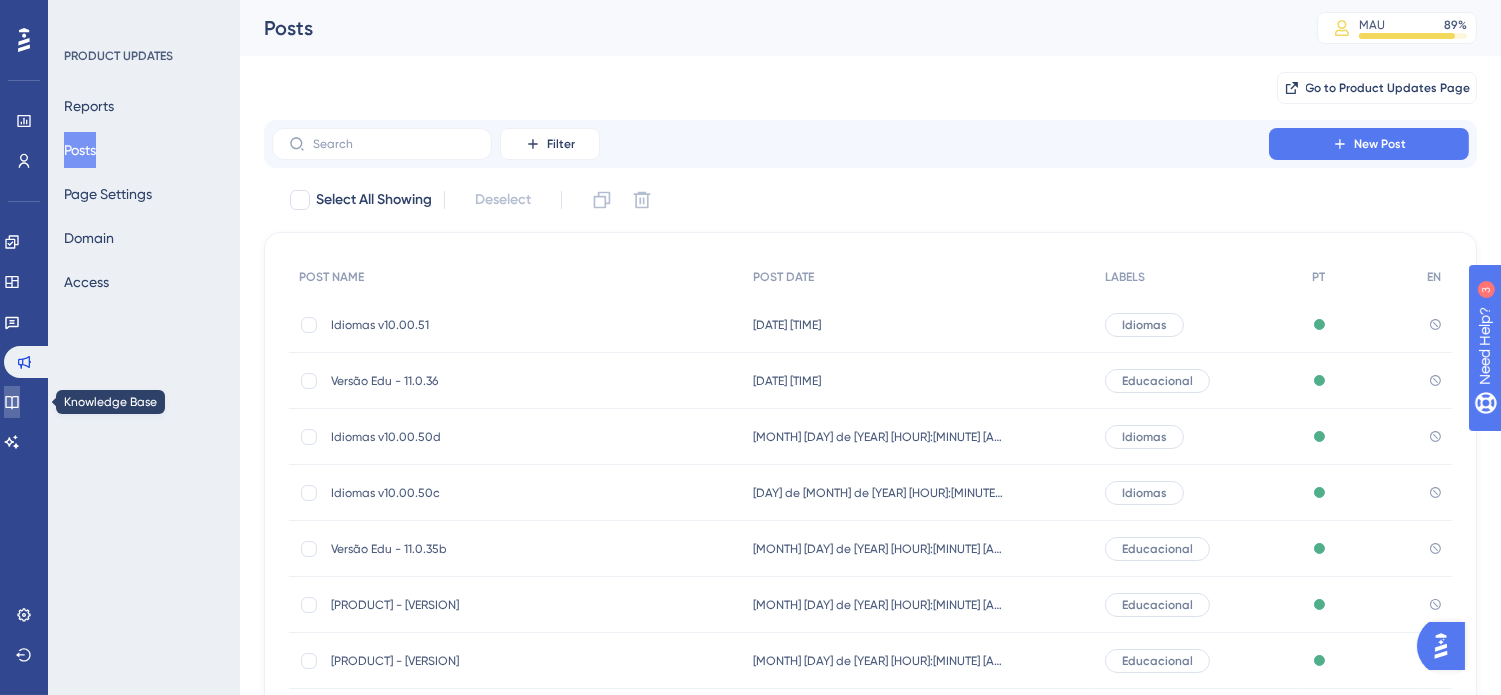click 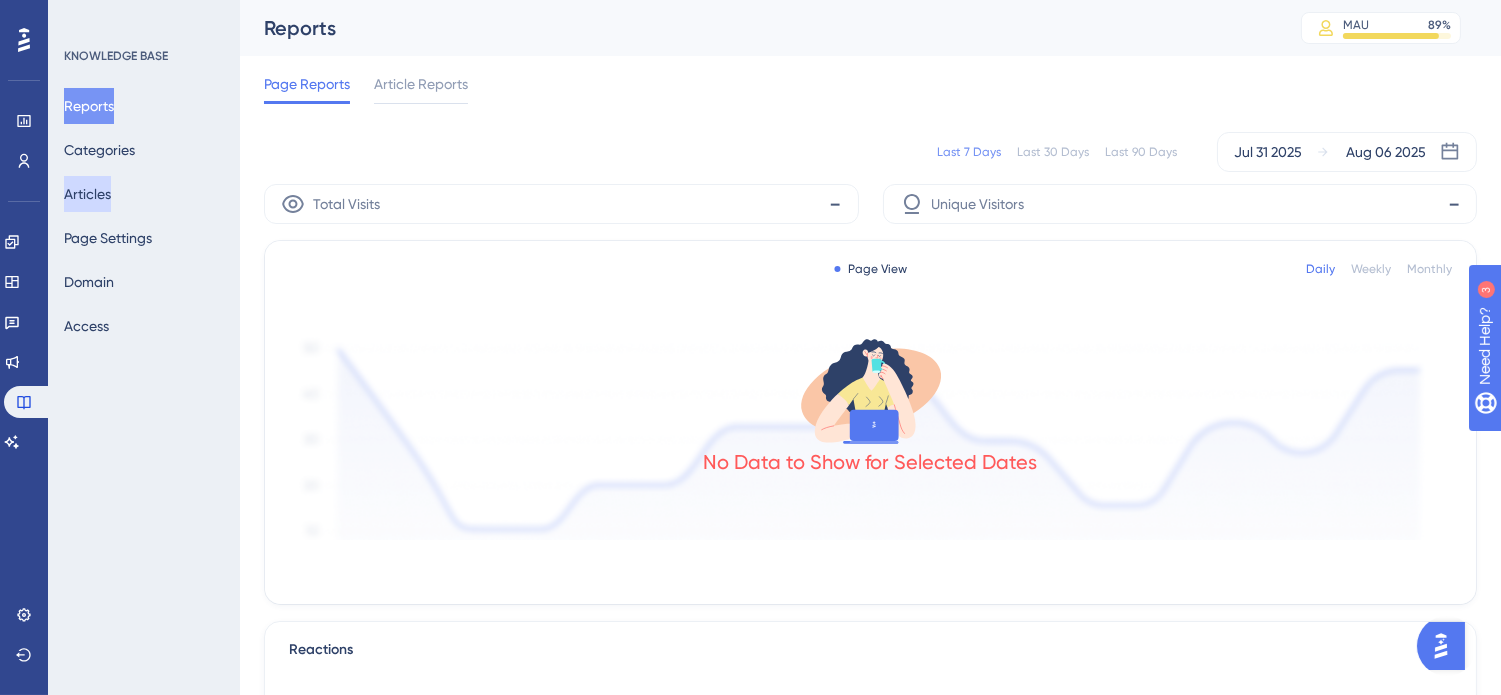 click on "Articles" at bounding box center [87, 194] 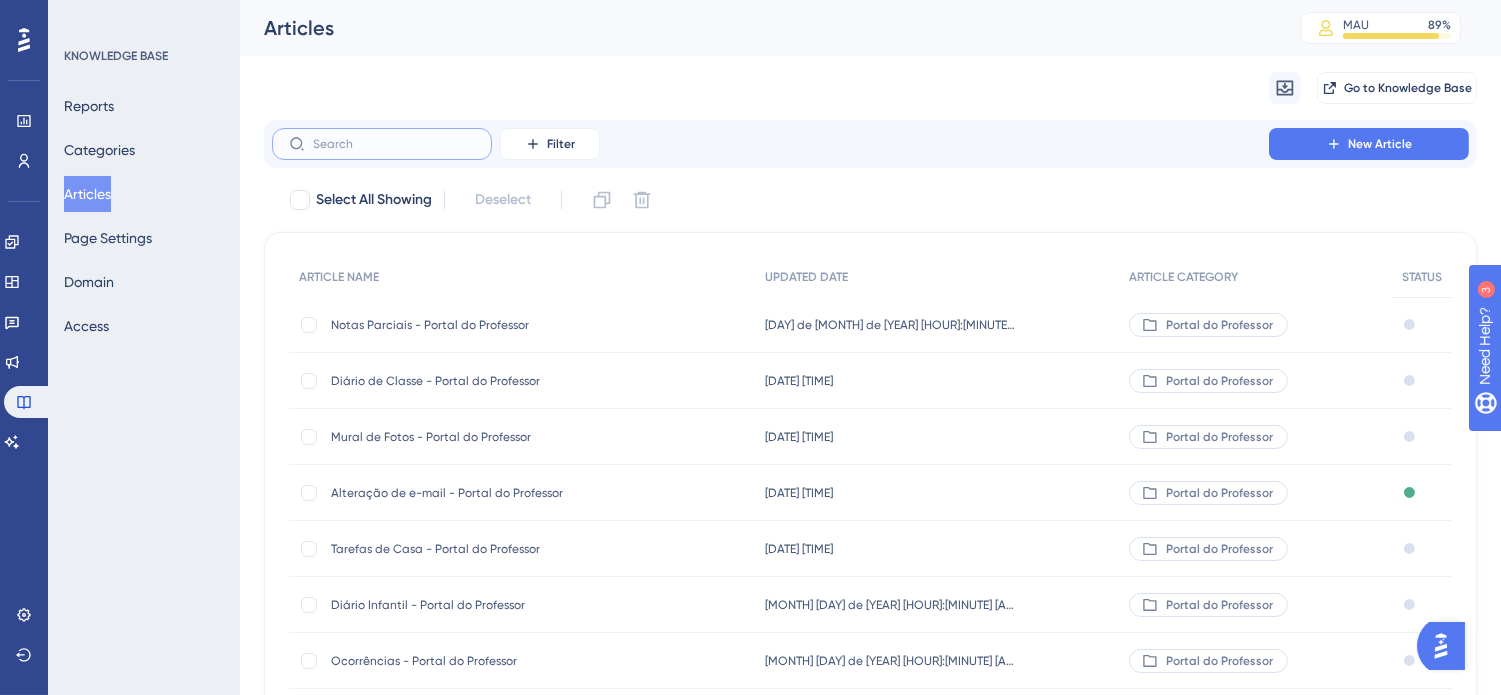 click at bounding box center [394, 144] 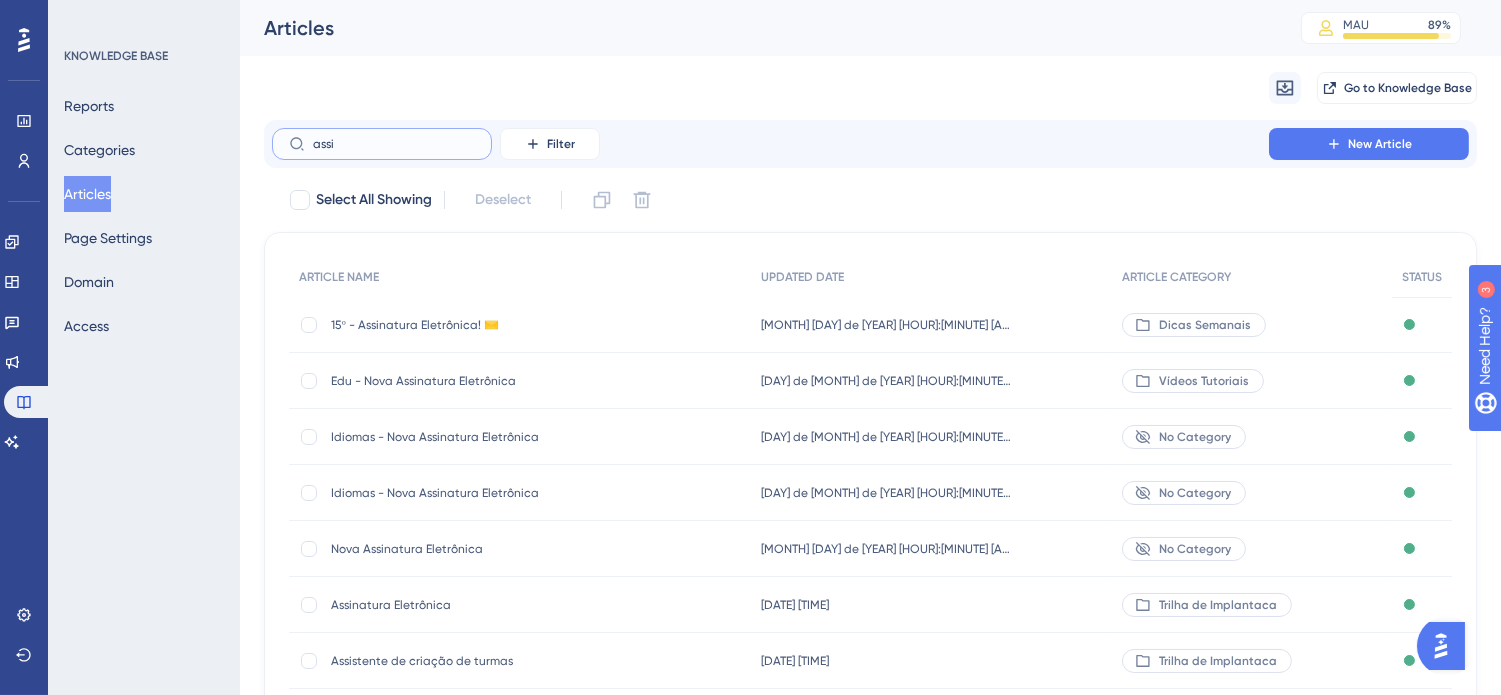 type on "assi" 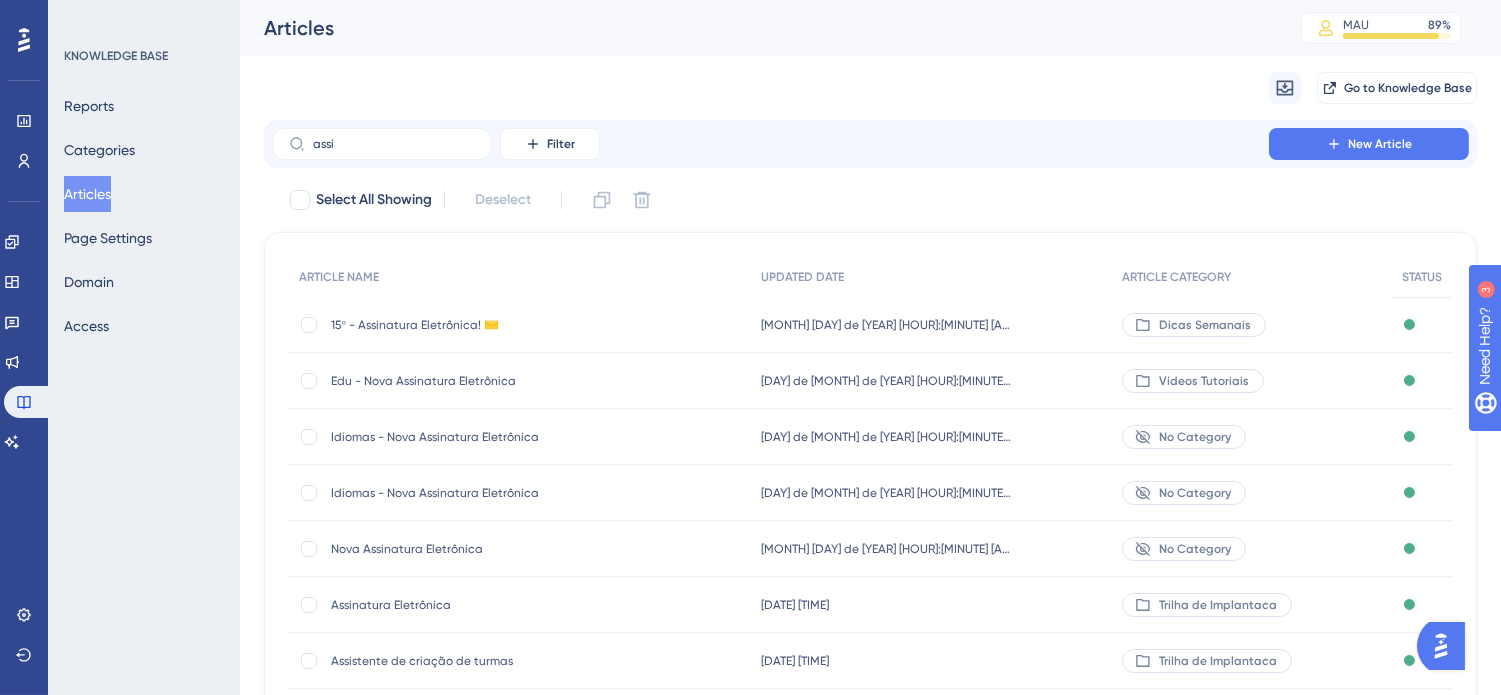 click on "Nova Assinatura Eletrônica" at bounding box center [491, 549] 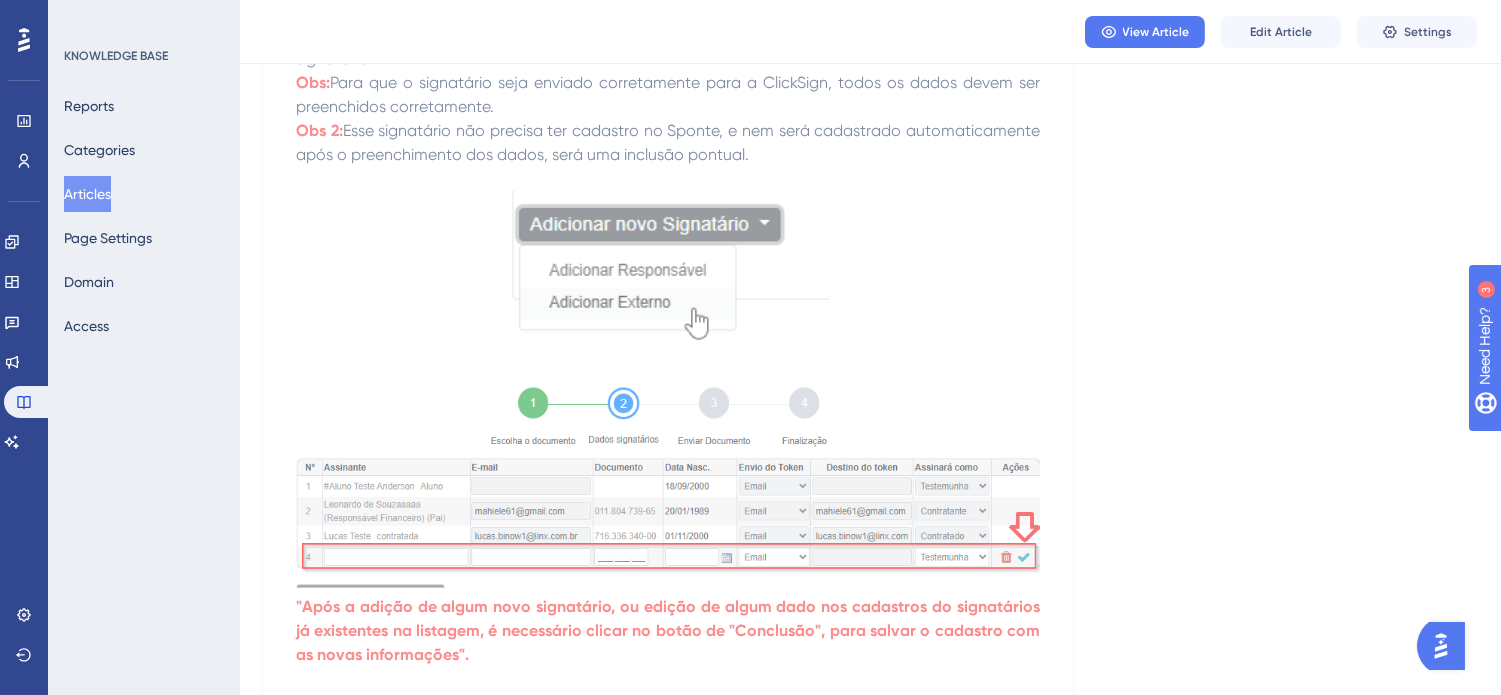 scroll, scrollTop: 5000, scrollLeft: 0, axis: vertical 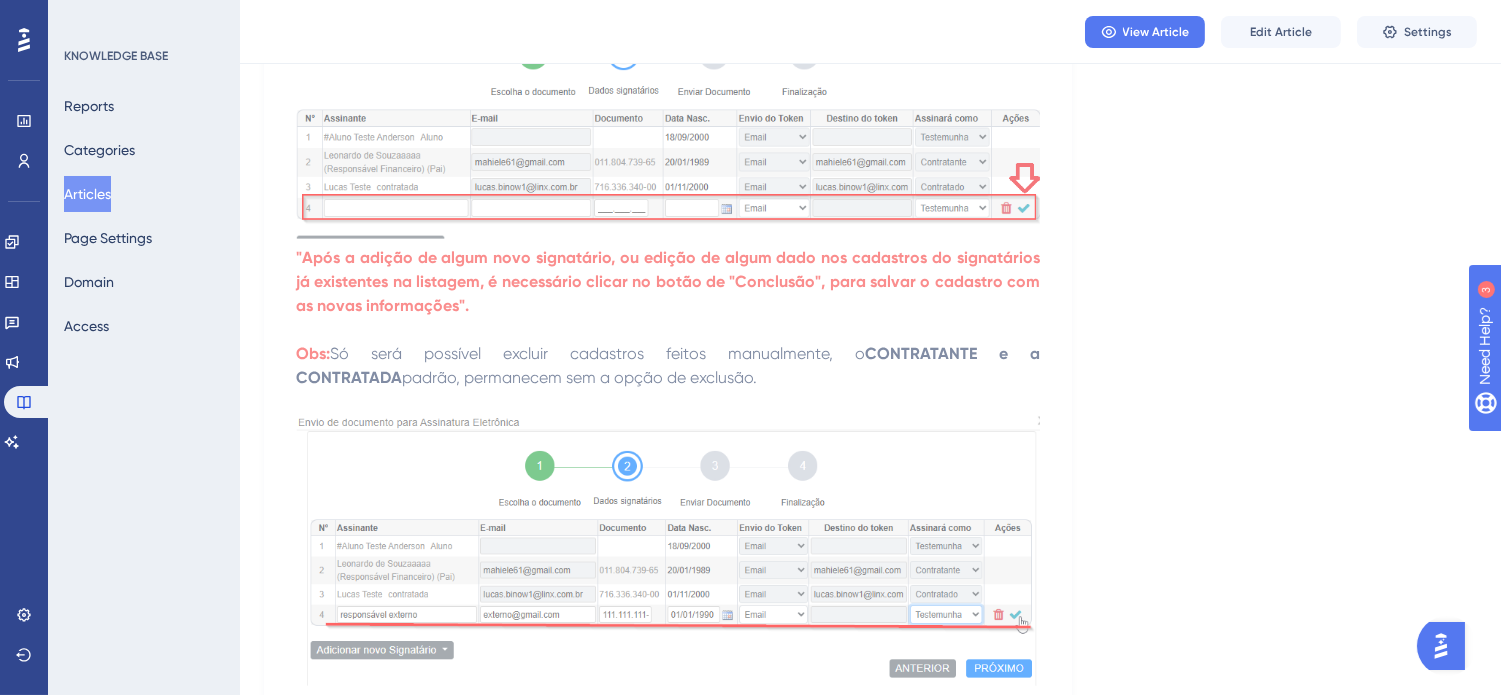 click on "Articles" at bounding box center (87, 194) 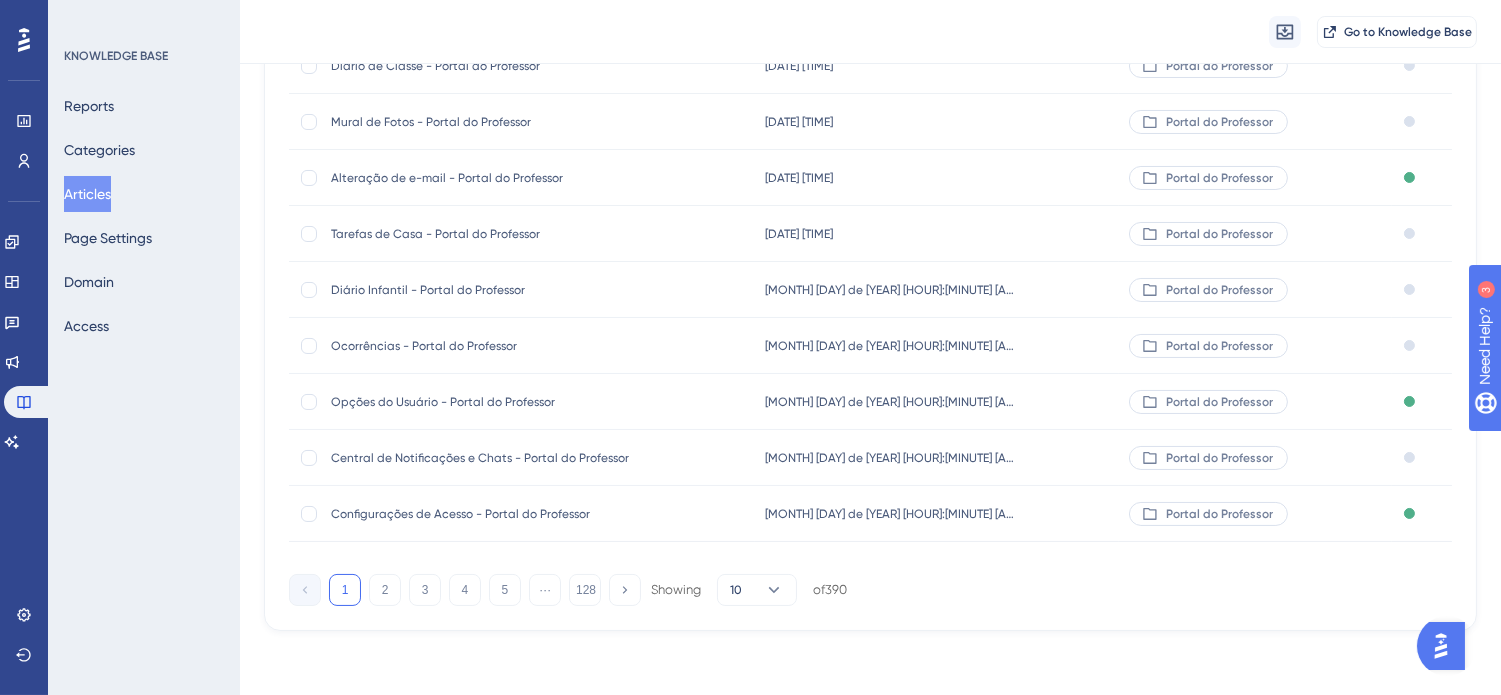 scroll, scrollTop: 0, scrollLeft: 0, axis: both 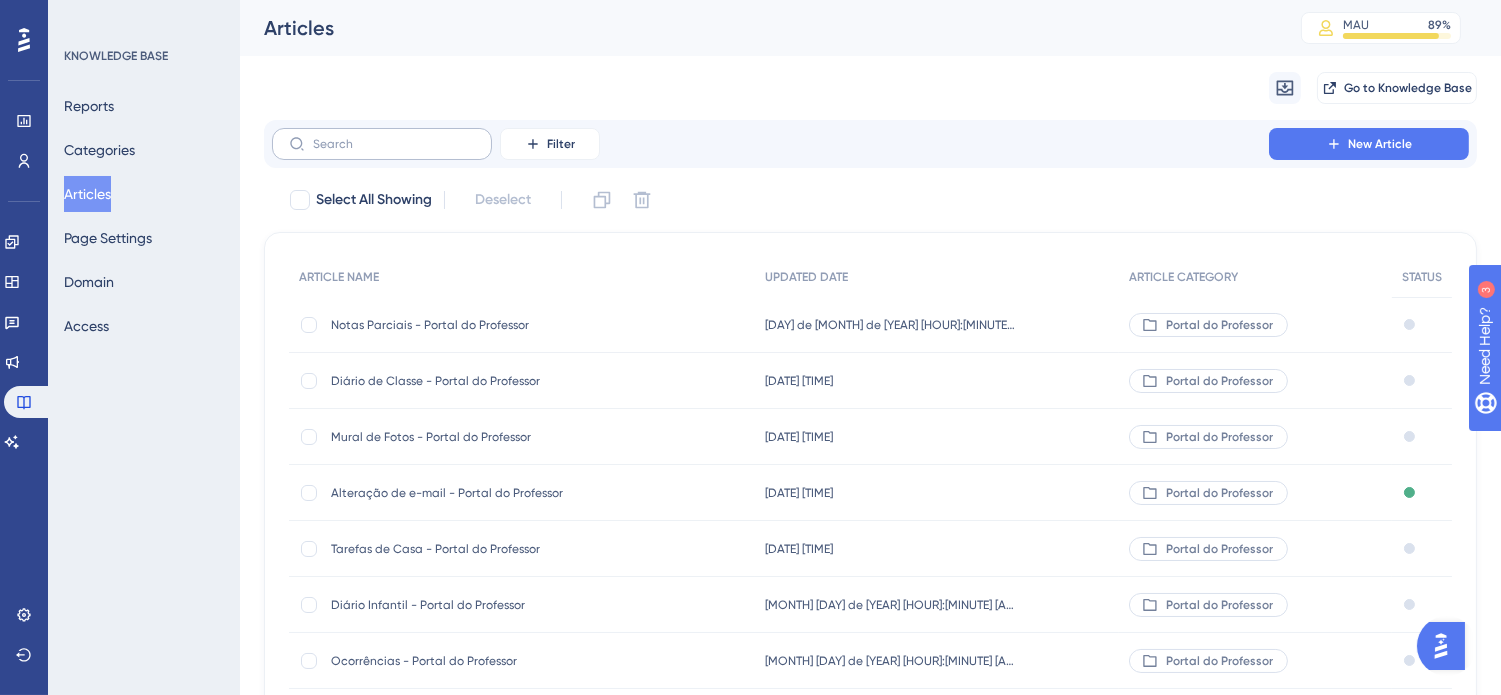 click at bounding box center (382, 144) 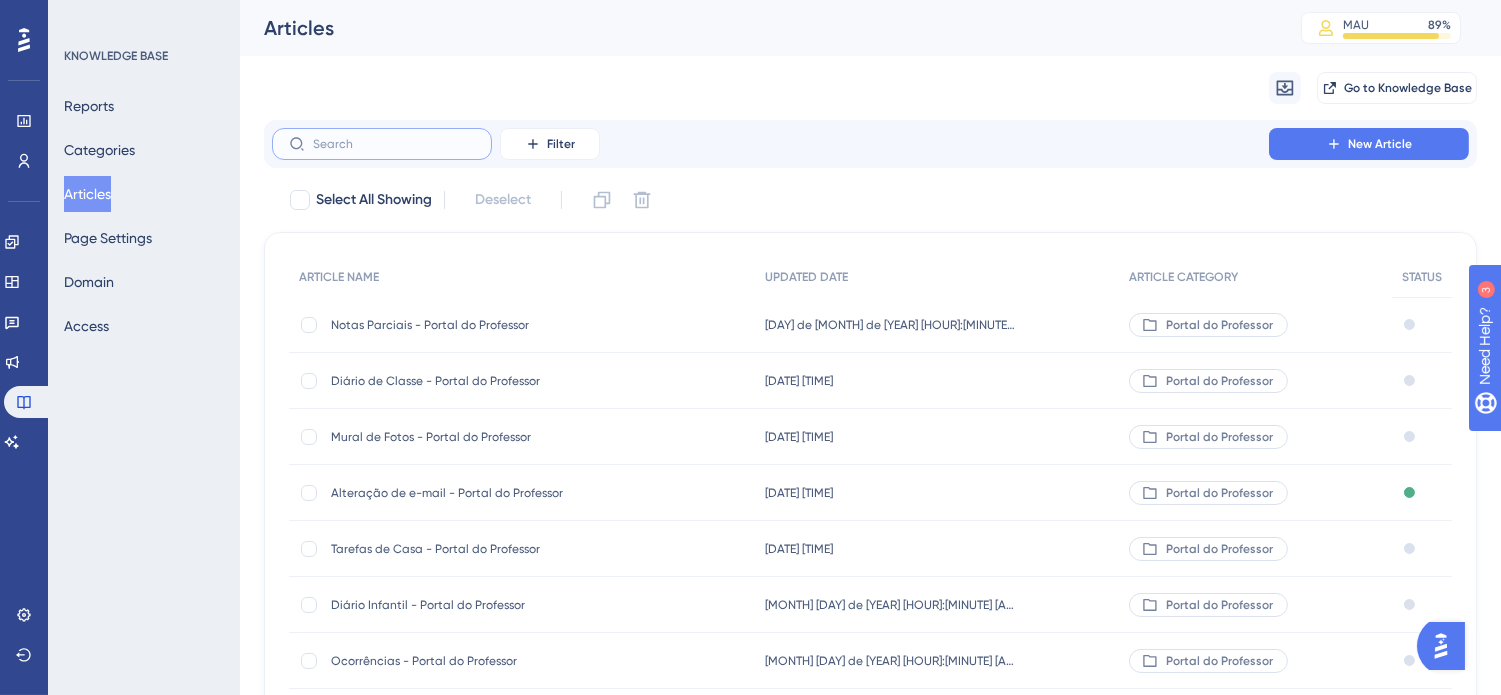 click at bounding box center (394, 144) 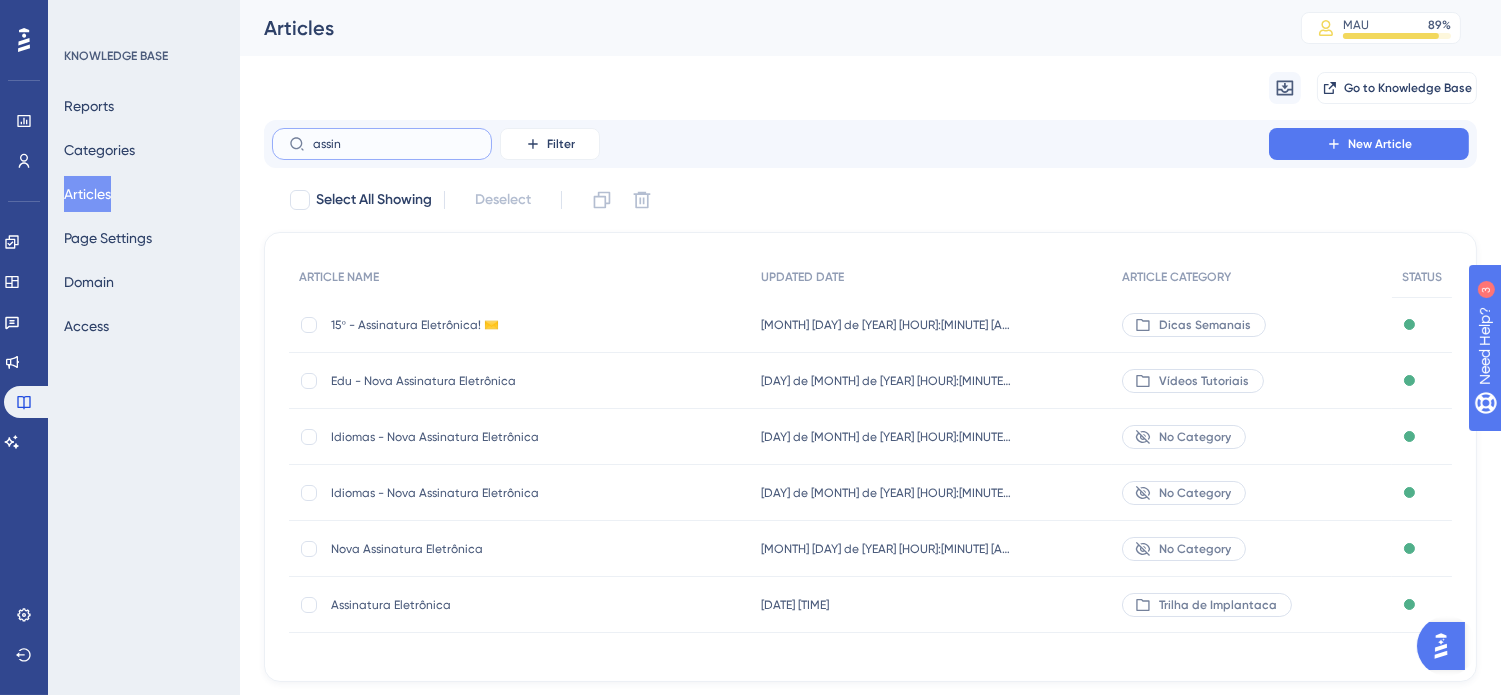 type on "assin" 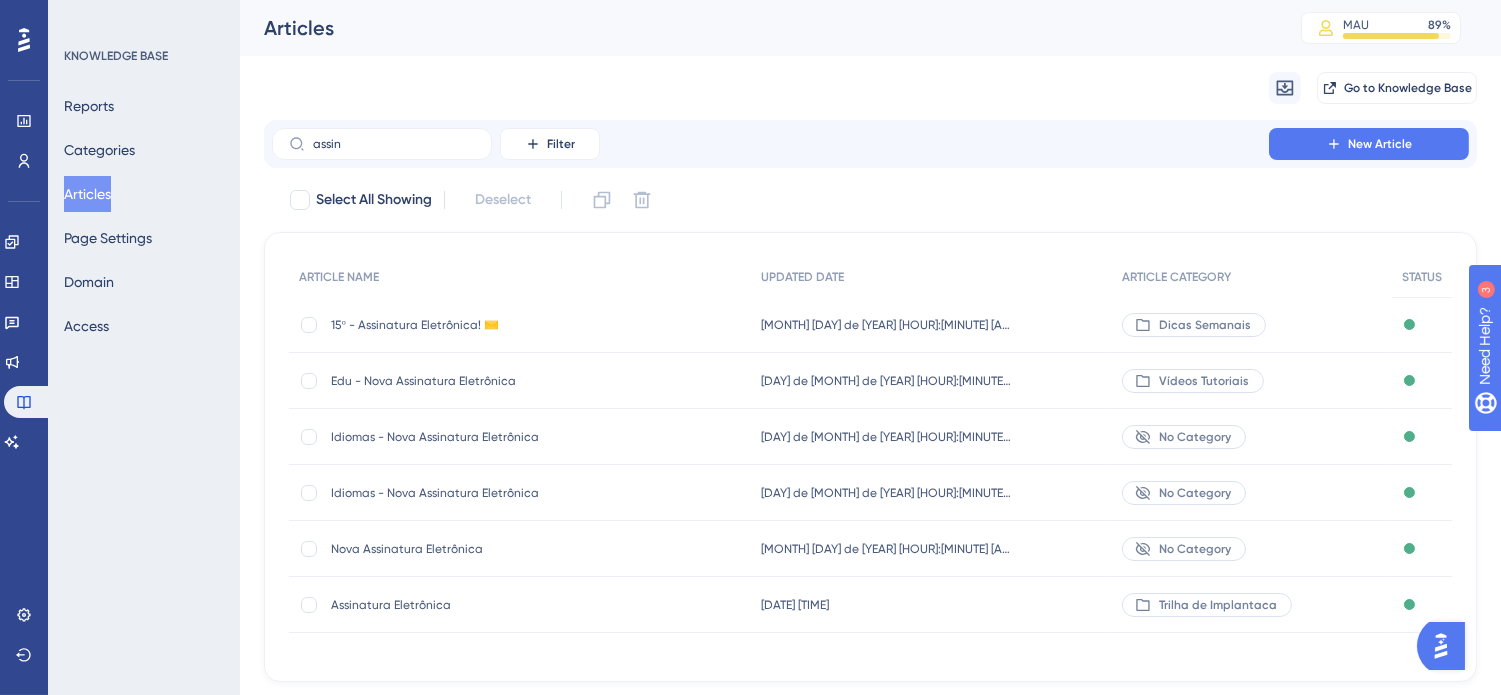 click on "Edu - Nova Assinatura Eletrônica Edu - Nova Assinatura Eletrônica" at bounding box center [491, 381] 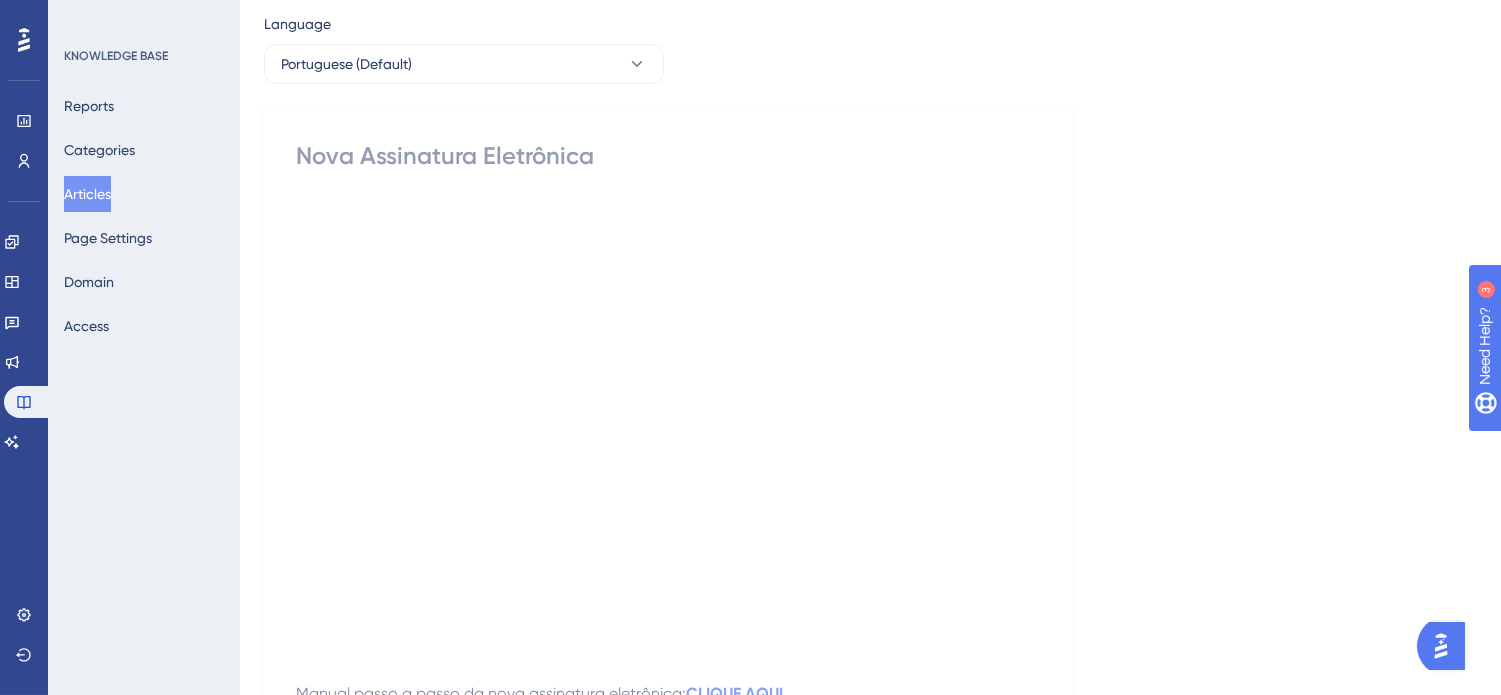 scroll, scrollTop: 222, scrollLeft: 0, axis: vertical 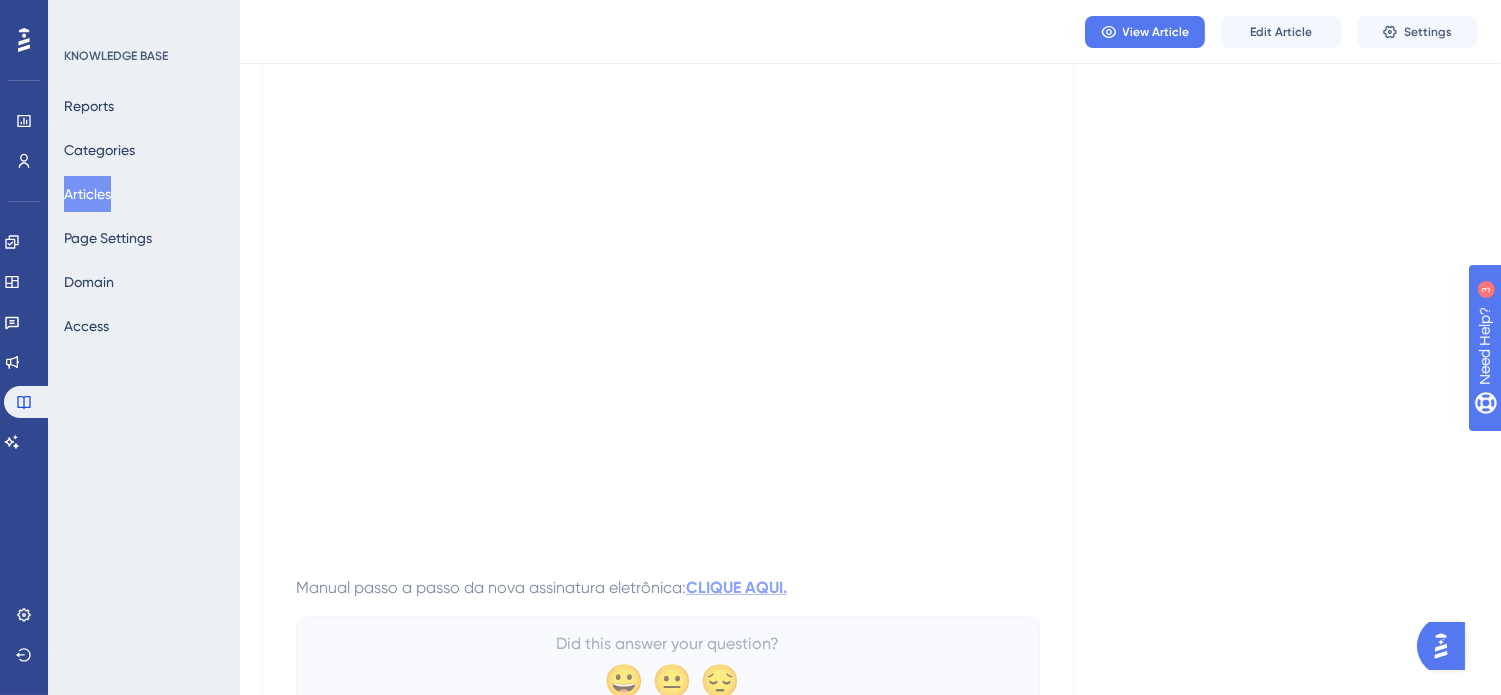 click on "CLIQUE AQUI." at bounding box center [736, 587] 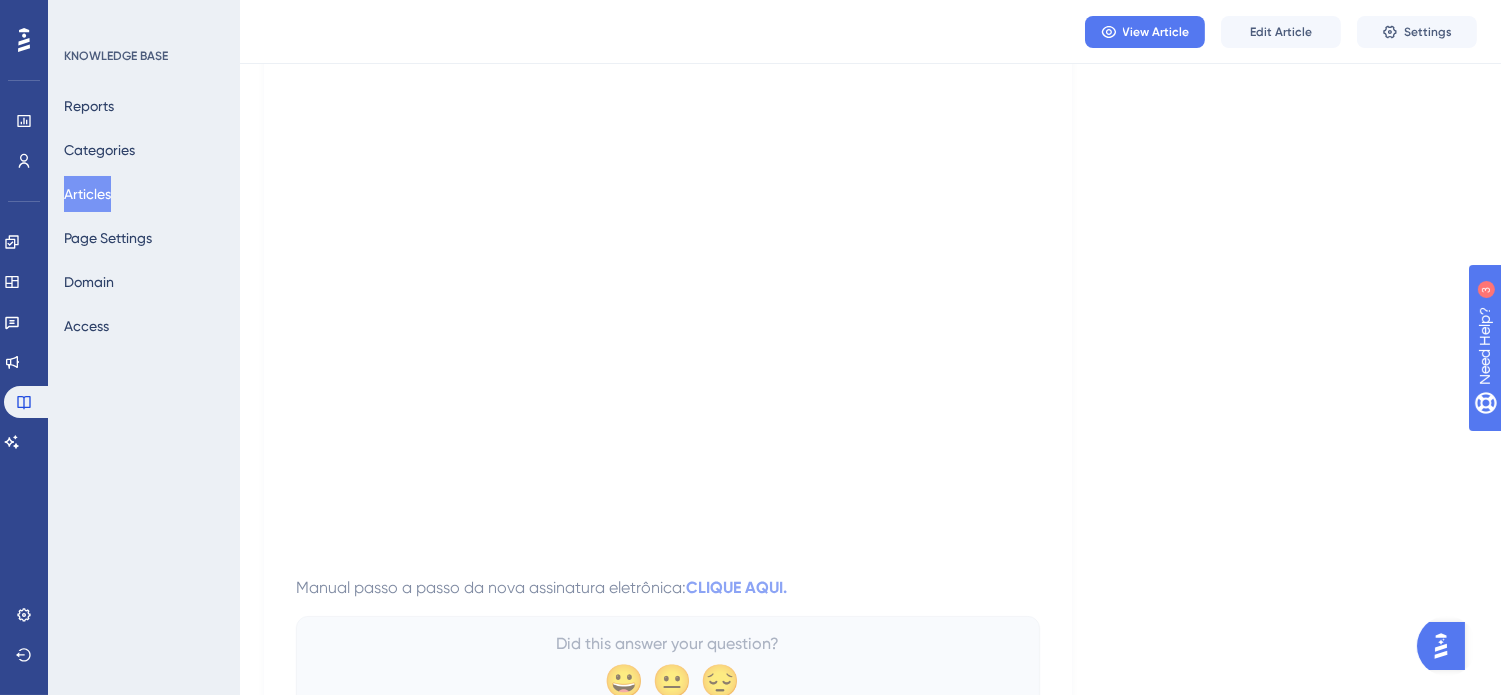 click on "Language Portuguese (Default) Nova Assinatura Eletrônica Manual passo a passo da nova assinatura eletrônica:  CLIQUE AQUI. Did this answer your question? 😀 😐 😔" at bounding box center [870, 327] 